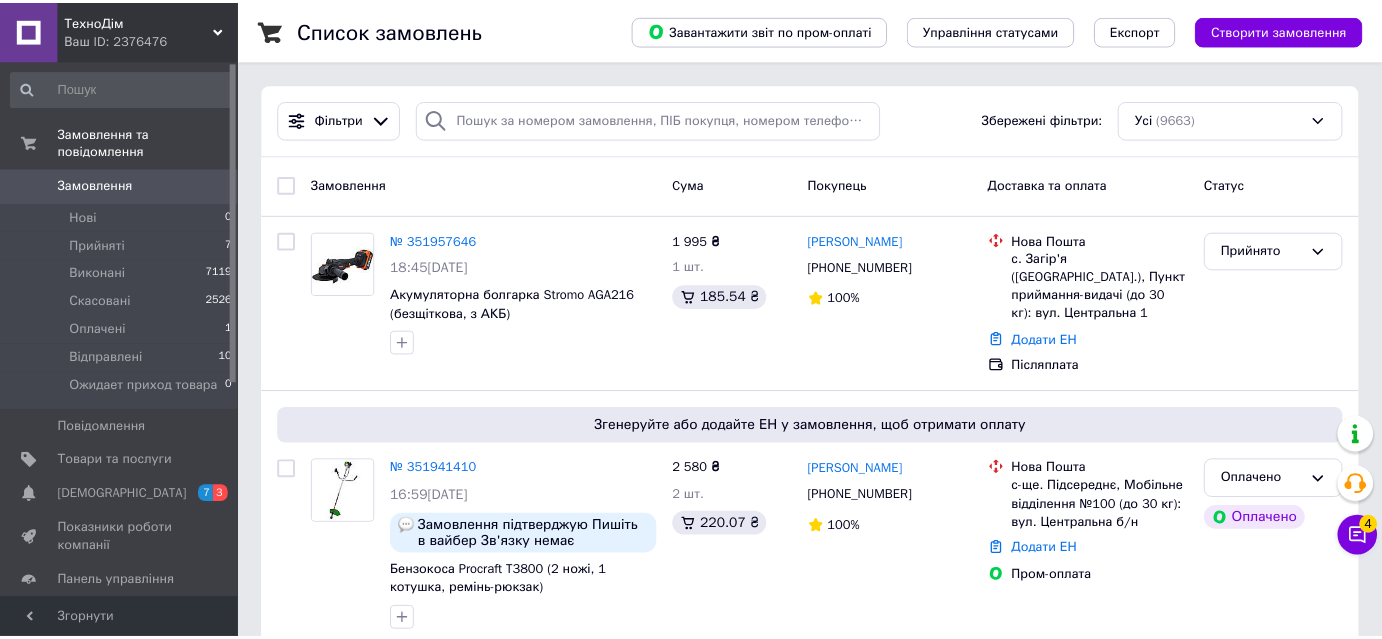 scroll, scrollTop: 0, scrollLeft: 0, axis: both 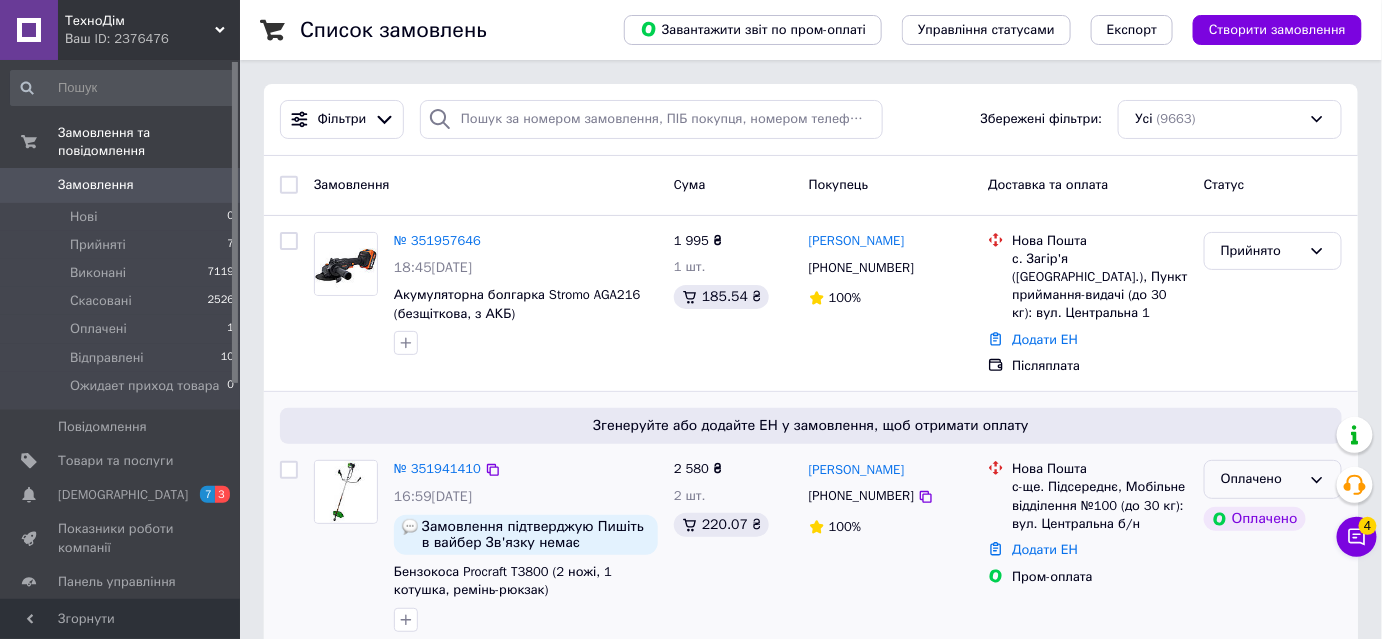 click on "Оплачено" at bounding box center [1261, 479] 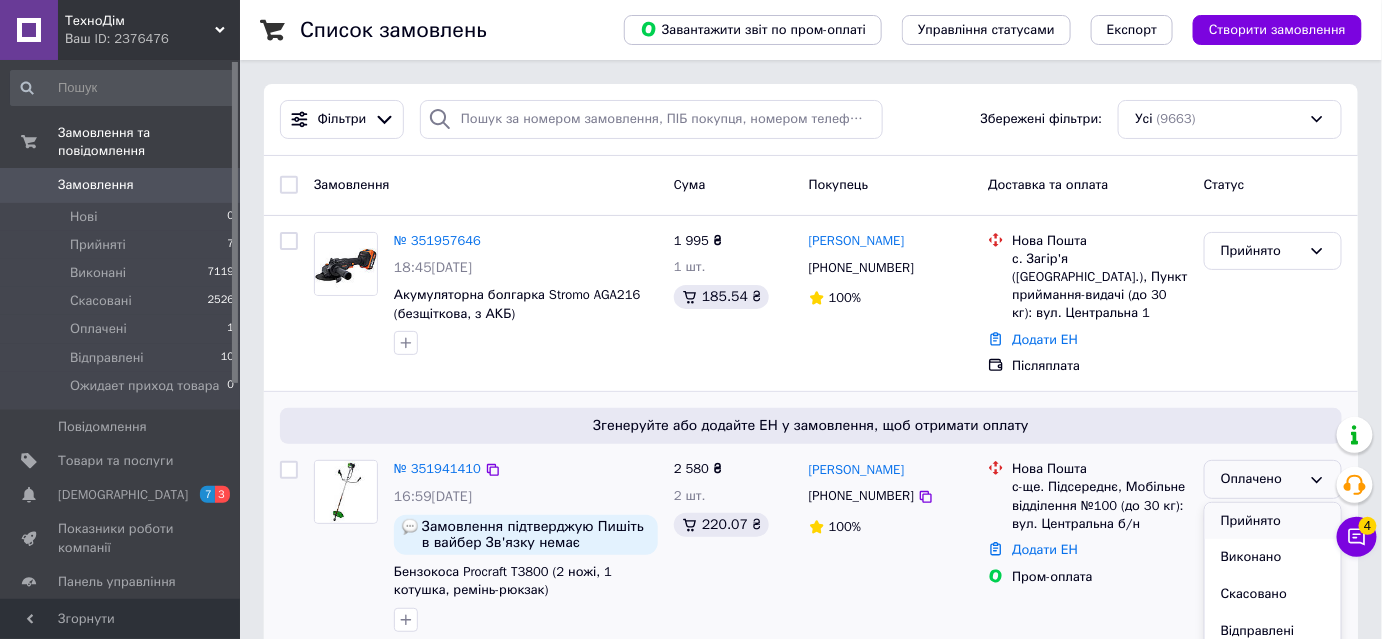 click on "Прийнято" at bounding box center [1273, 521] 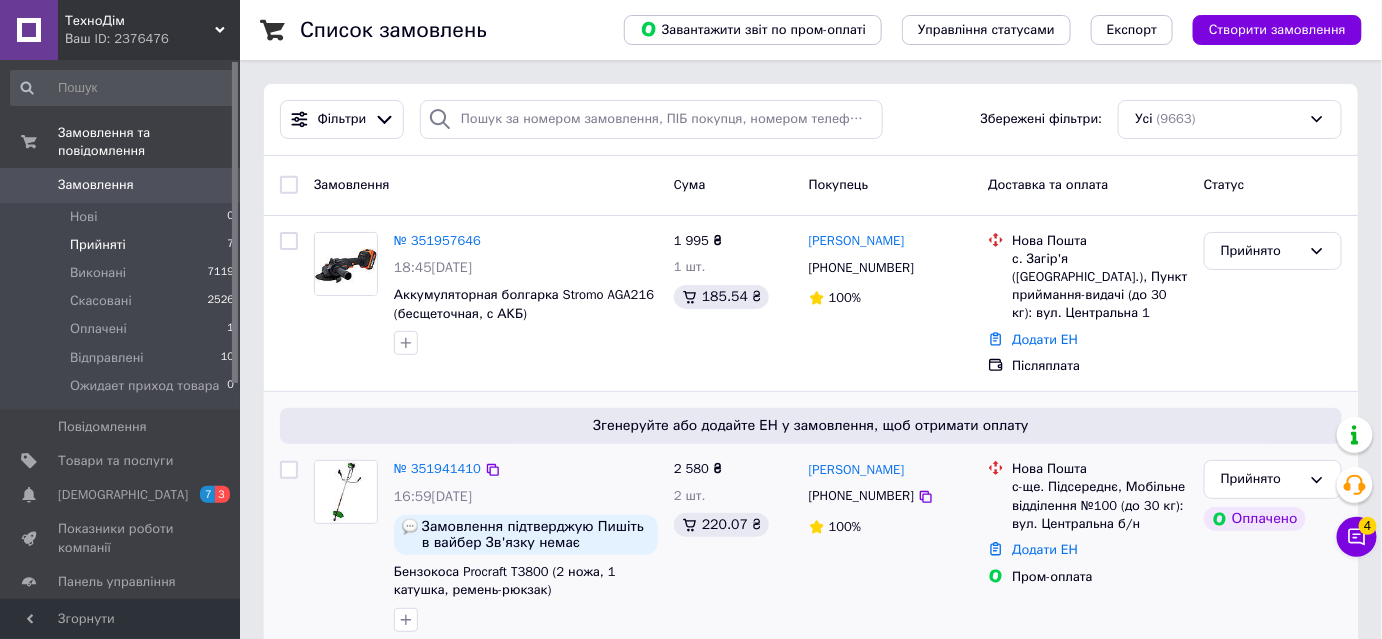 click on "Прийняті" at bounding box center (98, 245) 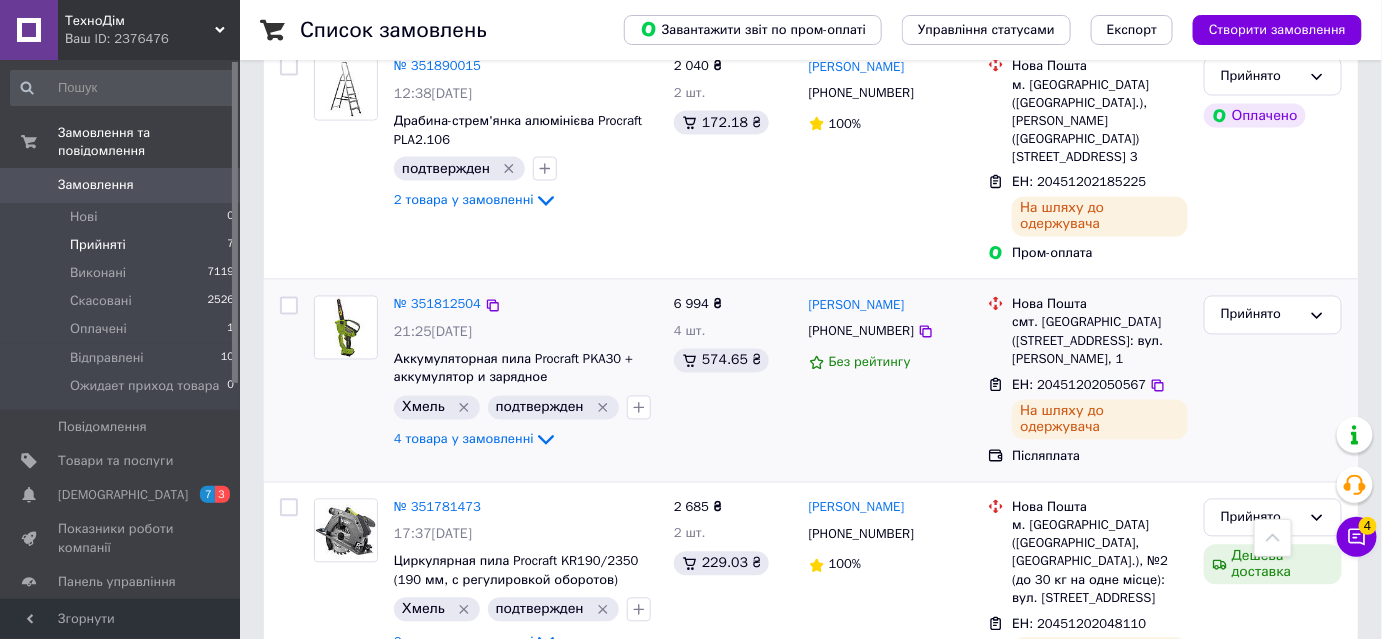 scroll, scrollTop: 1102, scrollLeft: 0, axis: vertical 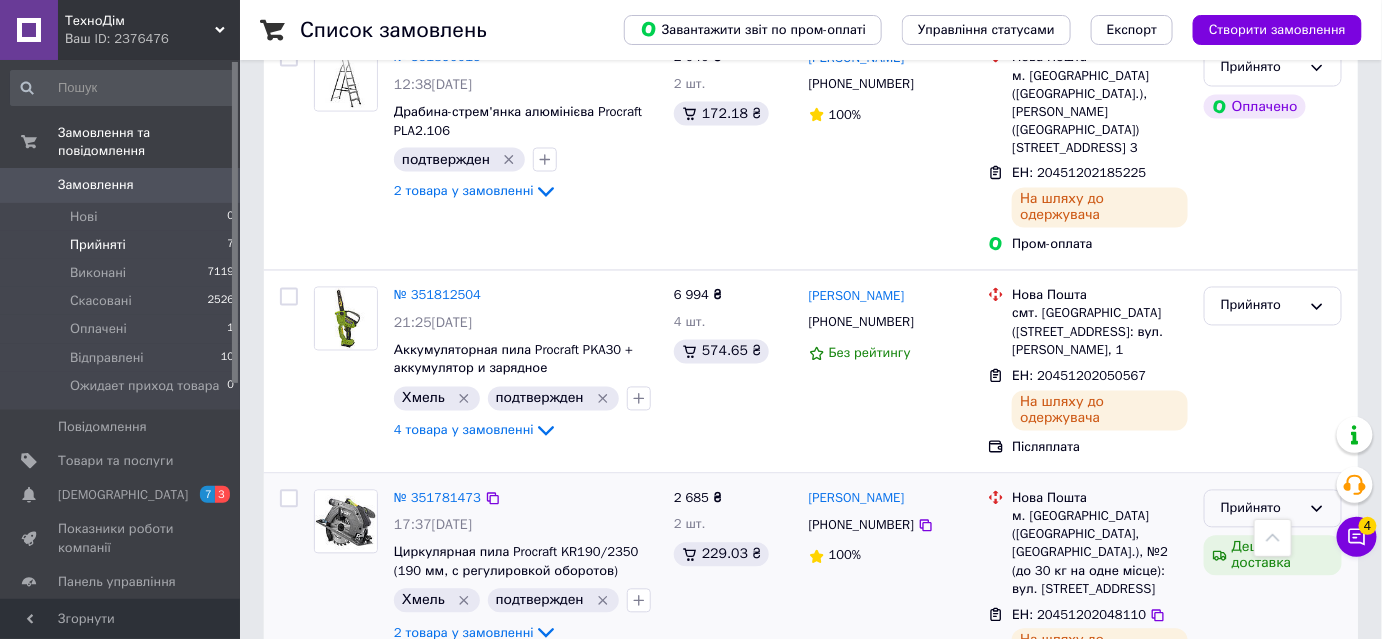 click on "Прийнято" at bounding box center (1261, 509) 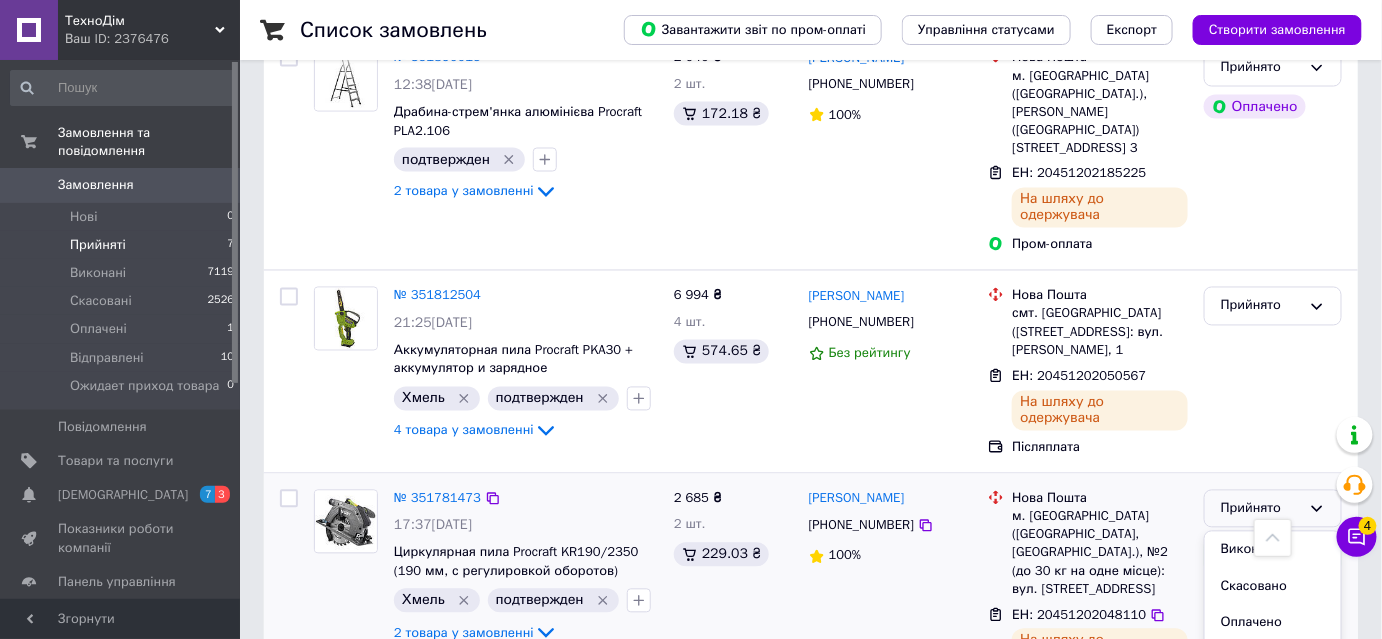 click on "Відправлені" at bounding box center [1273, 660] 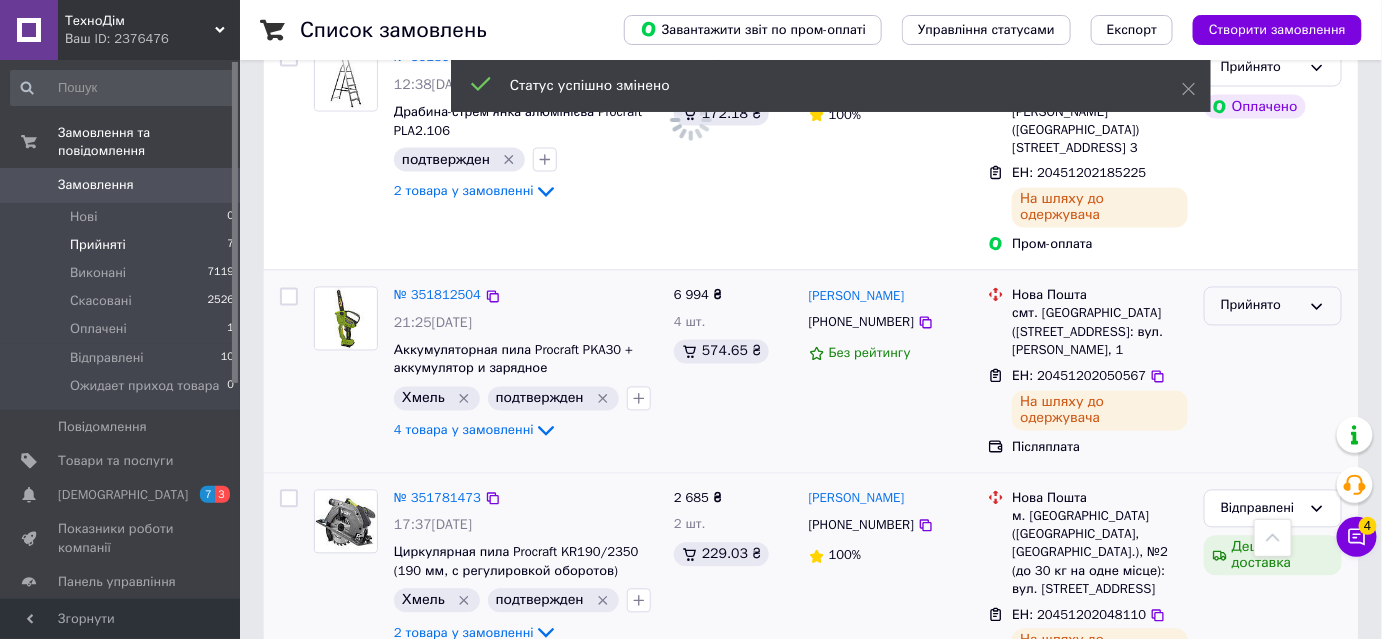 click on "Прийнято" at bounding box center (1273, 306) 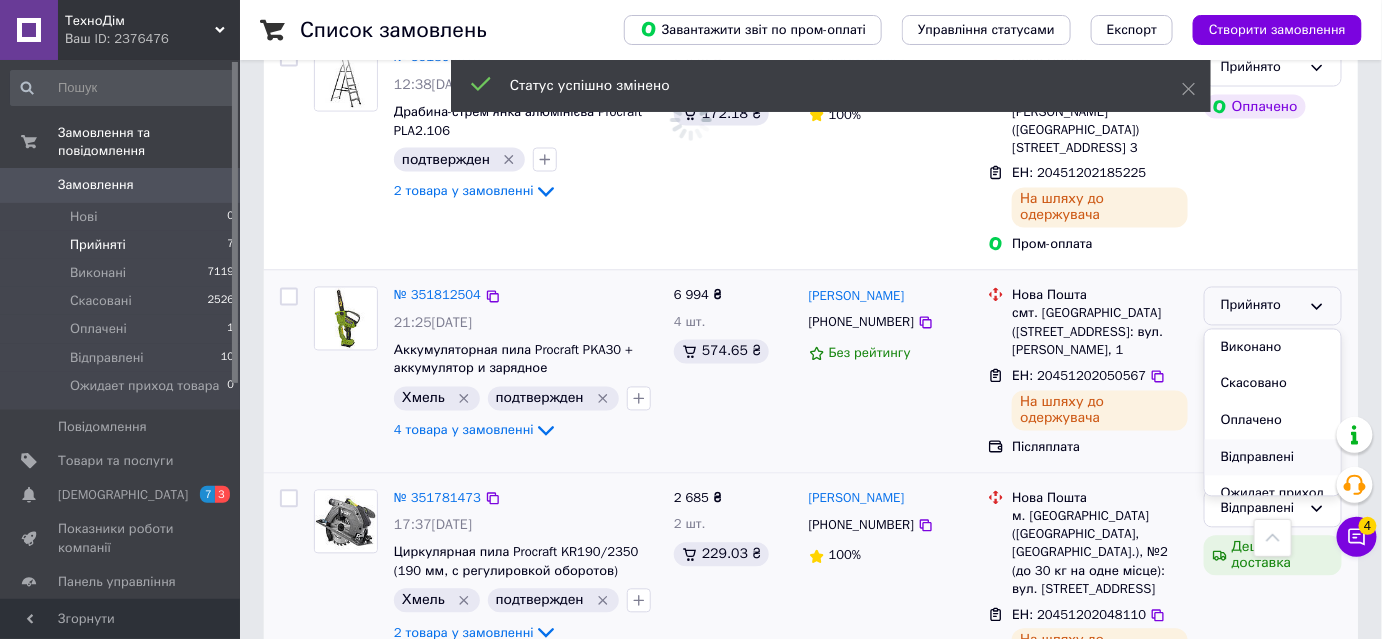 click on "Відправлені" at bounding box center (1273, 458) 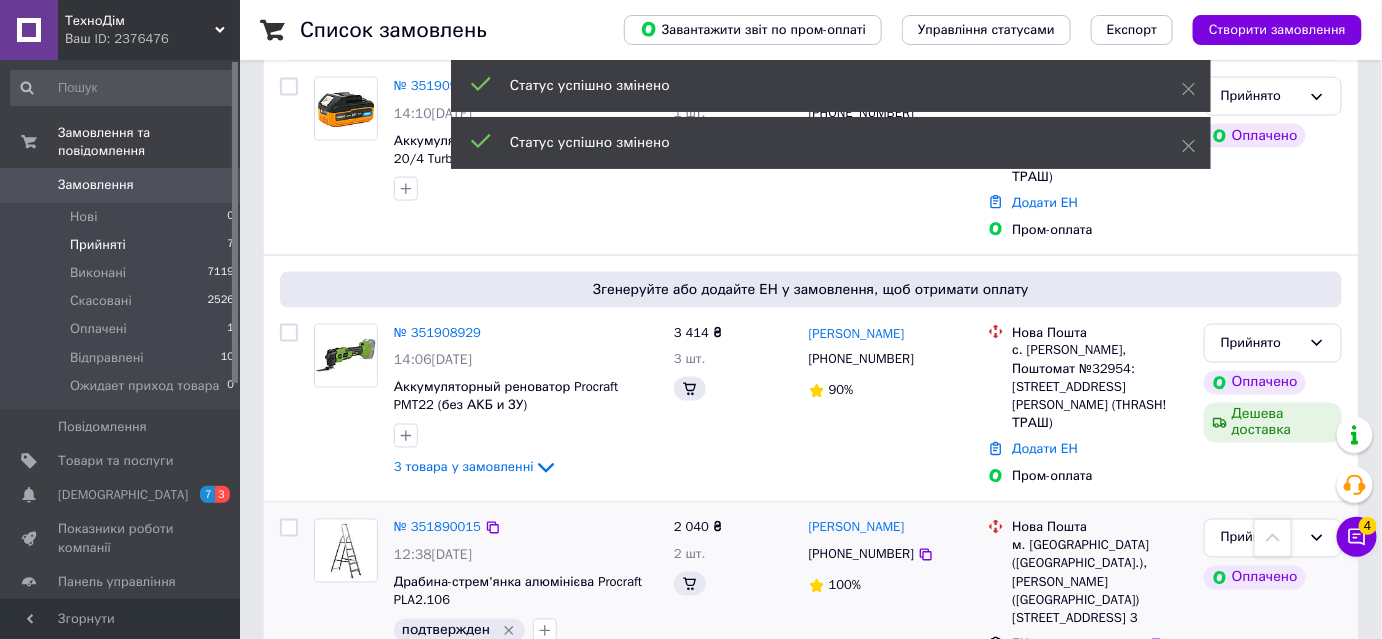 scroll, scrollTop: 1208, scrollLeft: 0, axis: vertical 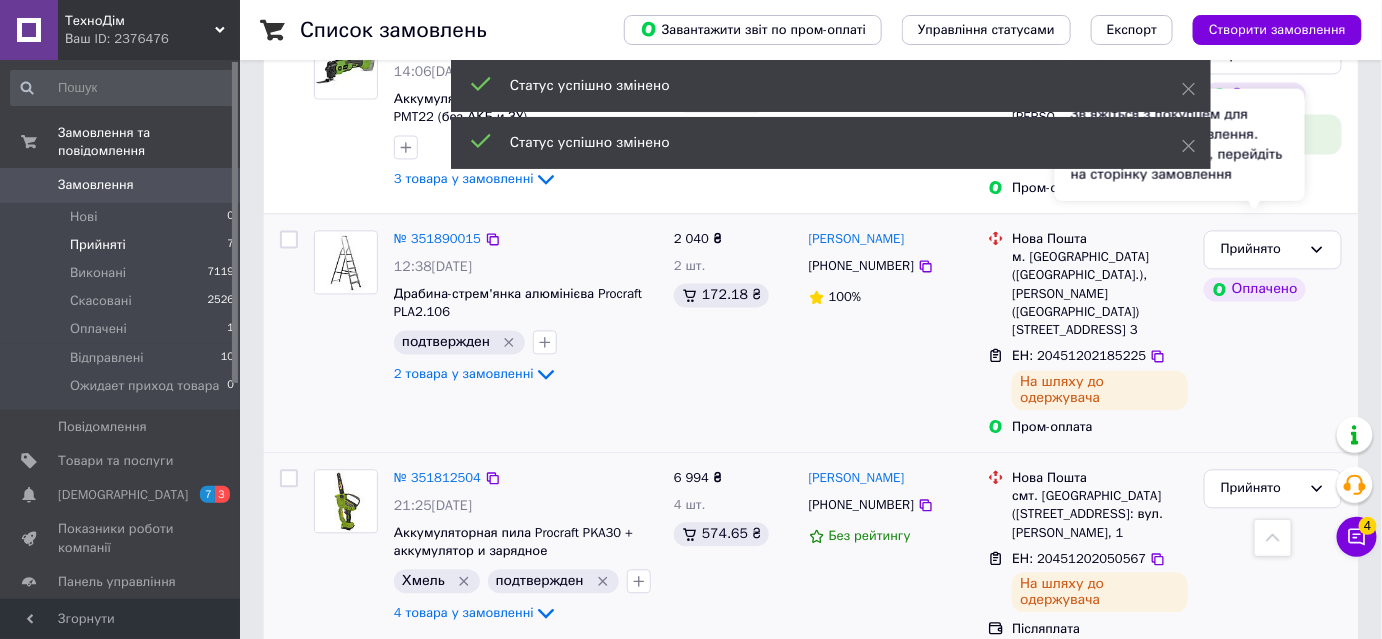 click on "Зв'яжіться з покупцем для підтвердження замовлення.
Щоб згенерувати ЕН, перейдіть на сторінку замовлення" at bounding box center [1180, 145] 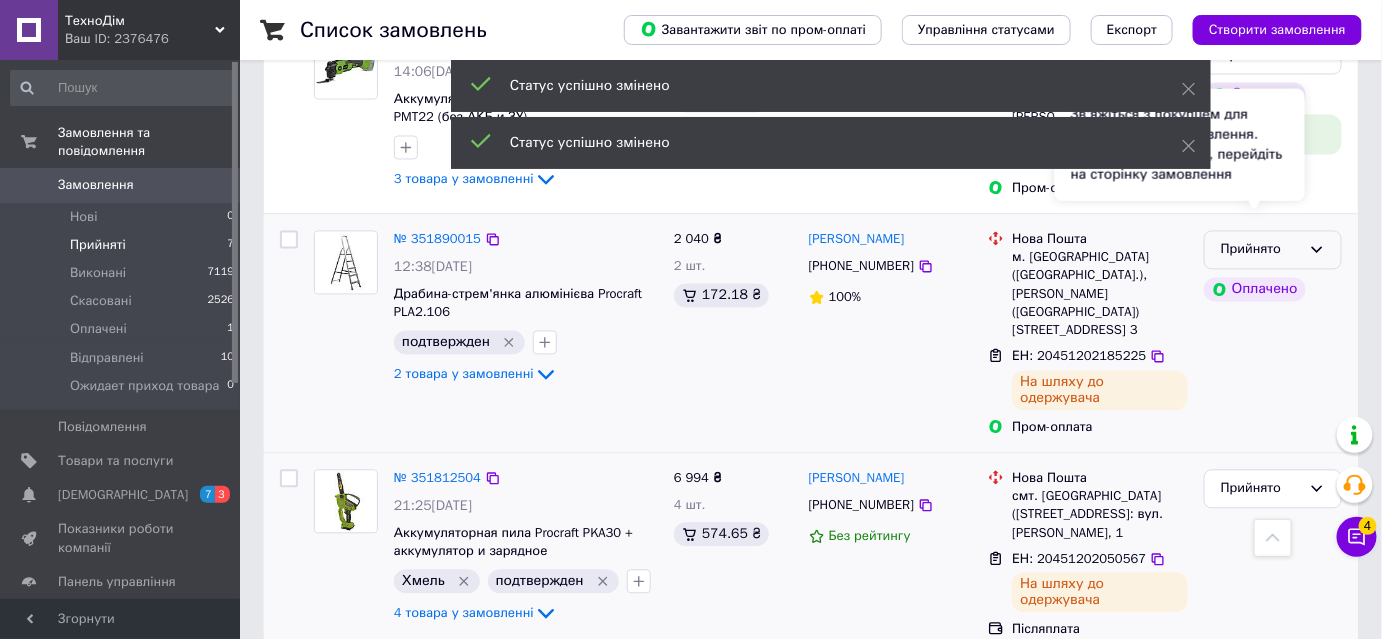 click 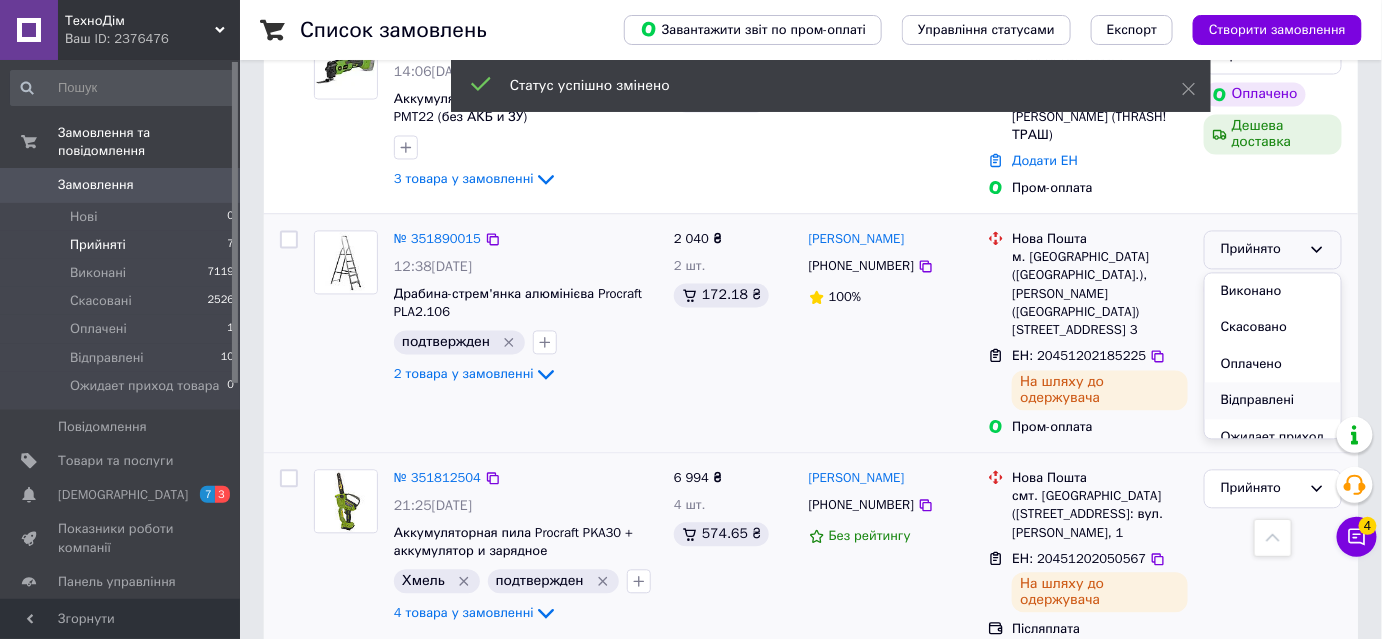 click on "Відправлені" at bounding box center (1273, 401) 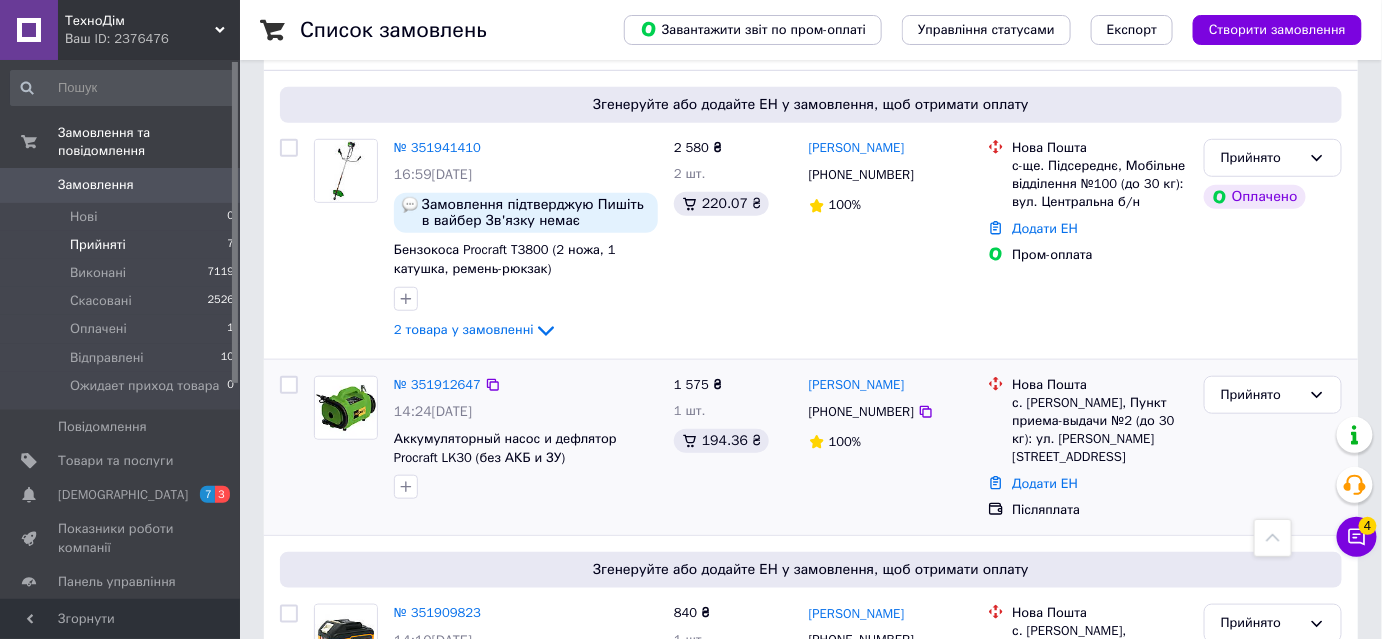 scroll, scrollTop: 390, scrollLeft: 0, axis: vertical 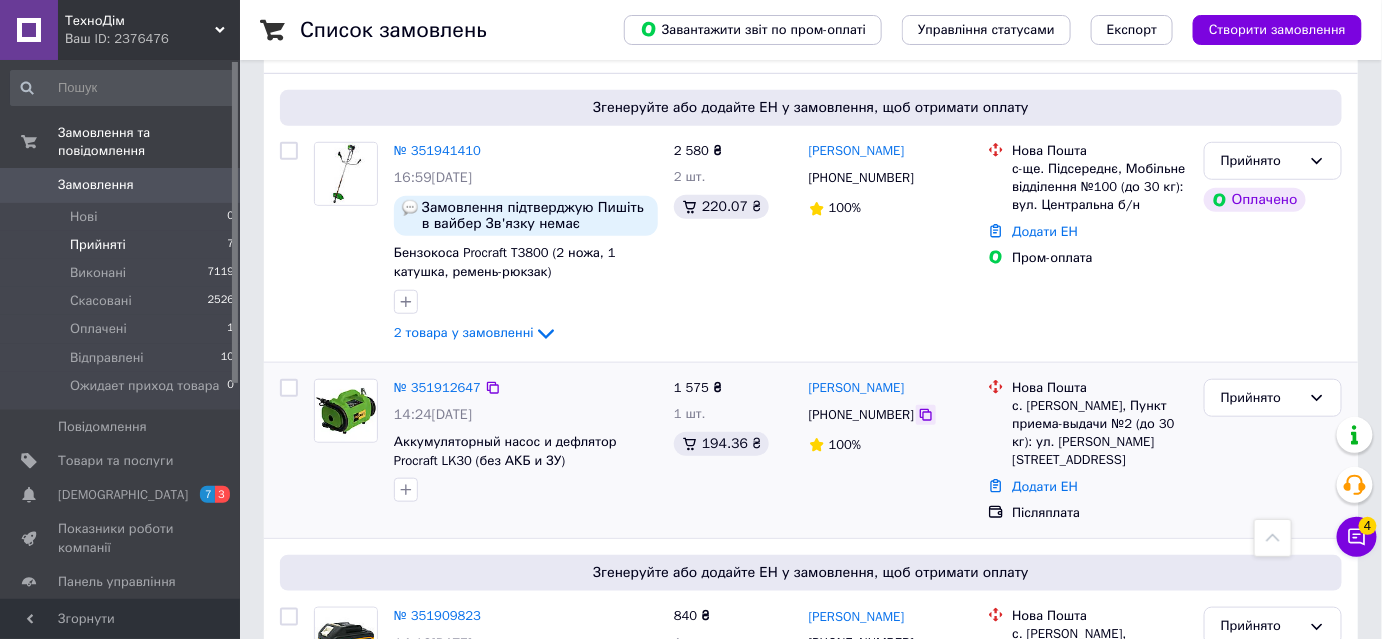 click 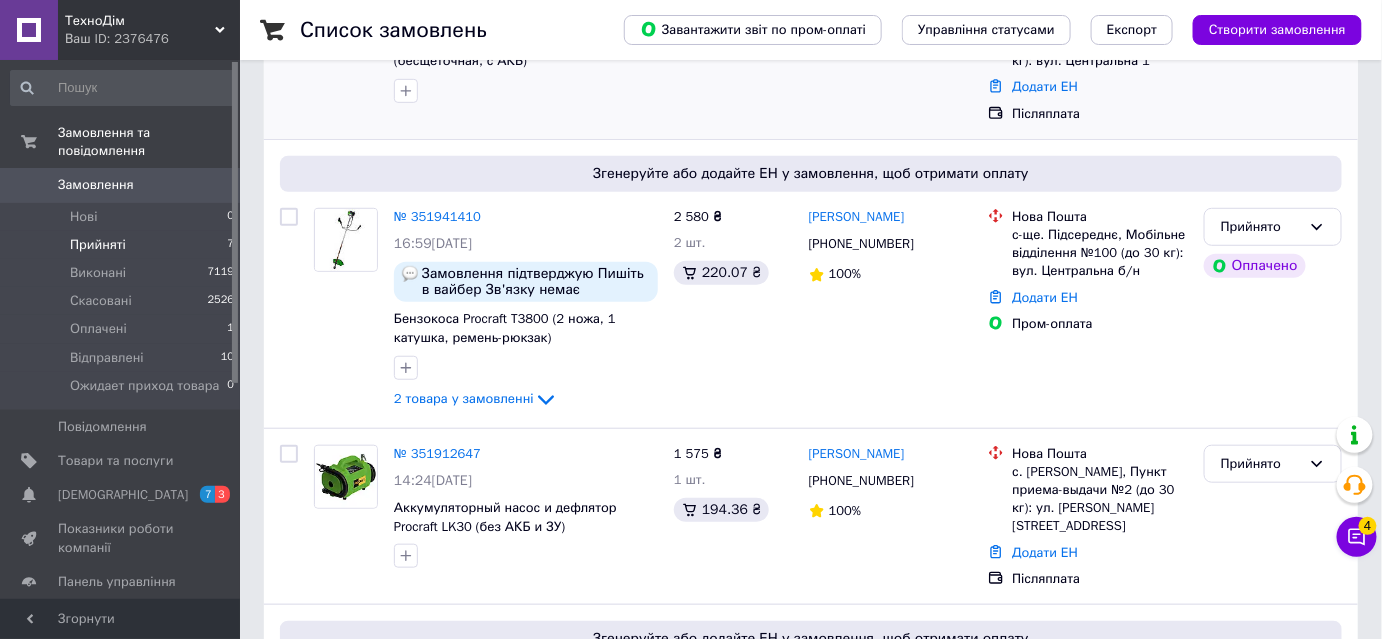 scroll, scrollTop: 390, scrollLeft: 0, axis: vertical 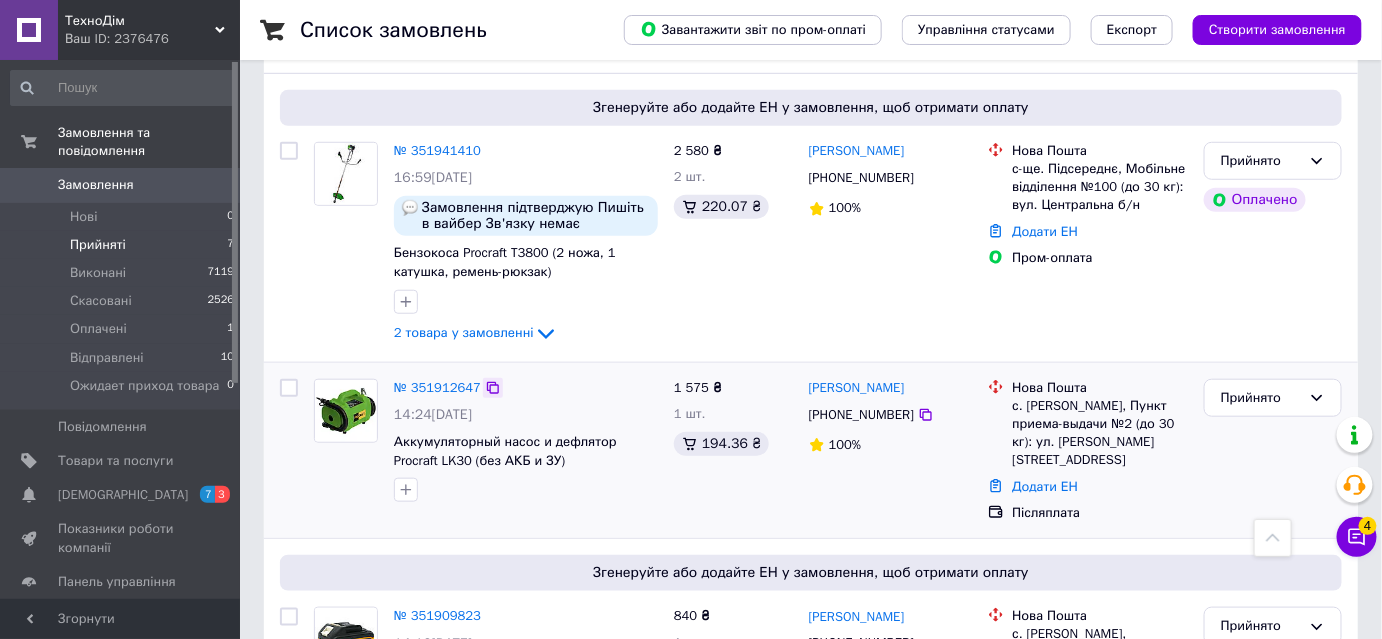 click at bounding box center (493, 388) 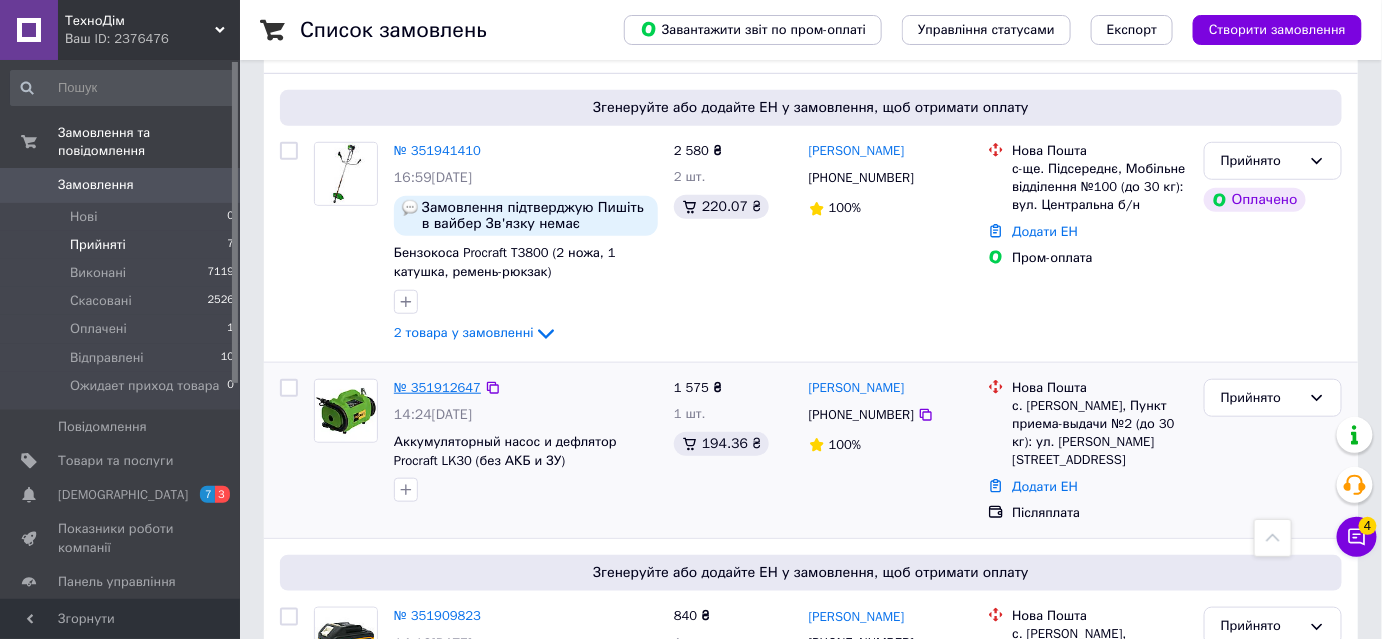 click on "№ 351912647" at bounding box center [437, 387] 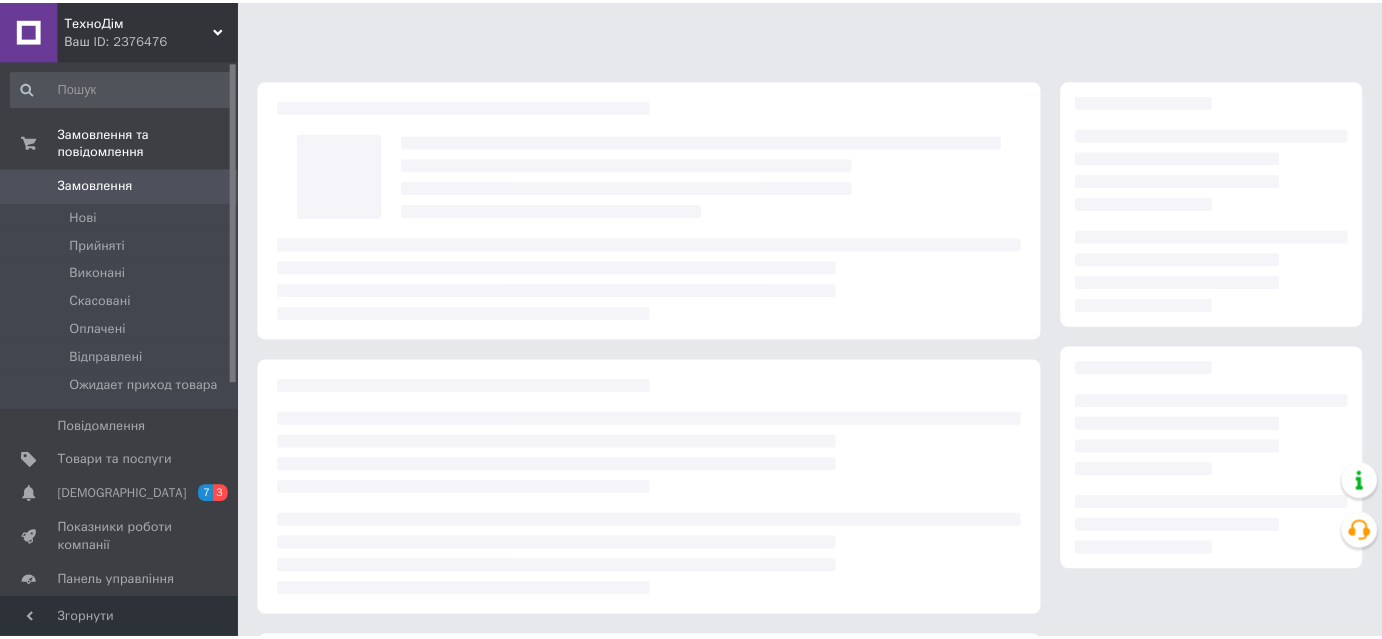 scroll, scrollTop: 0, scrollLeft: 0, axis: both 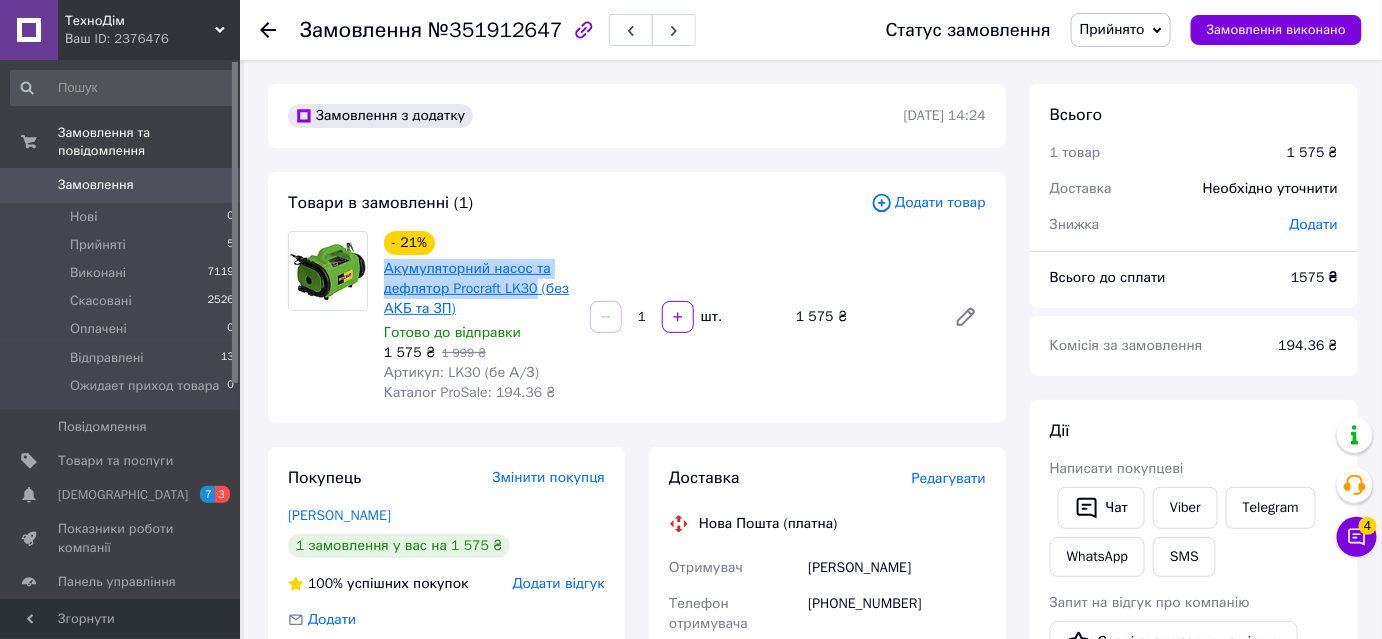 drag, startPoint x: 377, startPoint y: 266, endPoint x: 530, endPoint y: 285, distance: 154.17523 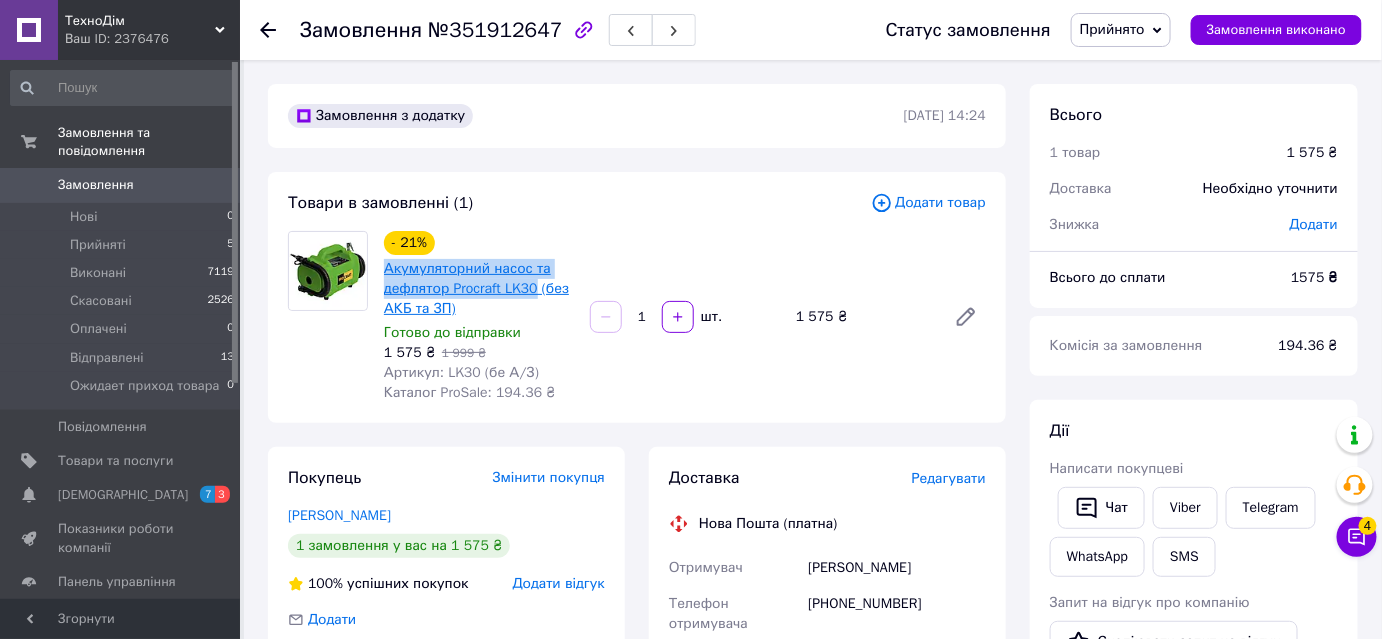 click on "- 21% Акумуляторний насос та дефлятор Procraft LK30 (без АКБ та ЗП) Готово до відправки 1 575 ₴   1 999 ₴ Артикул: LK30 (бе А/З) Каталог ProSale: 194.36 ₴" at bounding box center [479, 317] 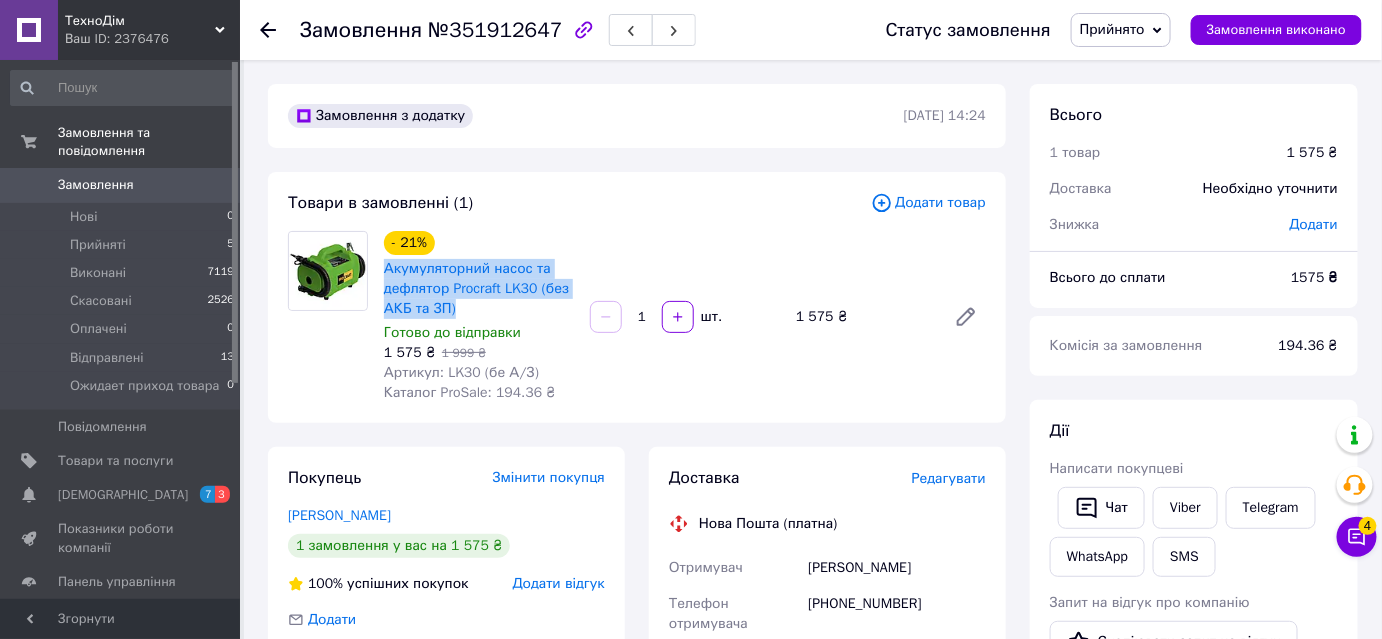 drag, startPoint x: 477, startPoint y: 306, endPoint x: 382, endPoint y: 274, distance: 100.2447 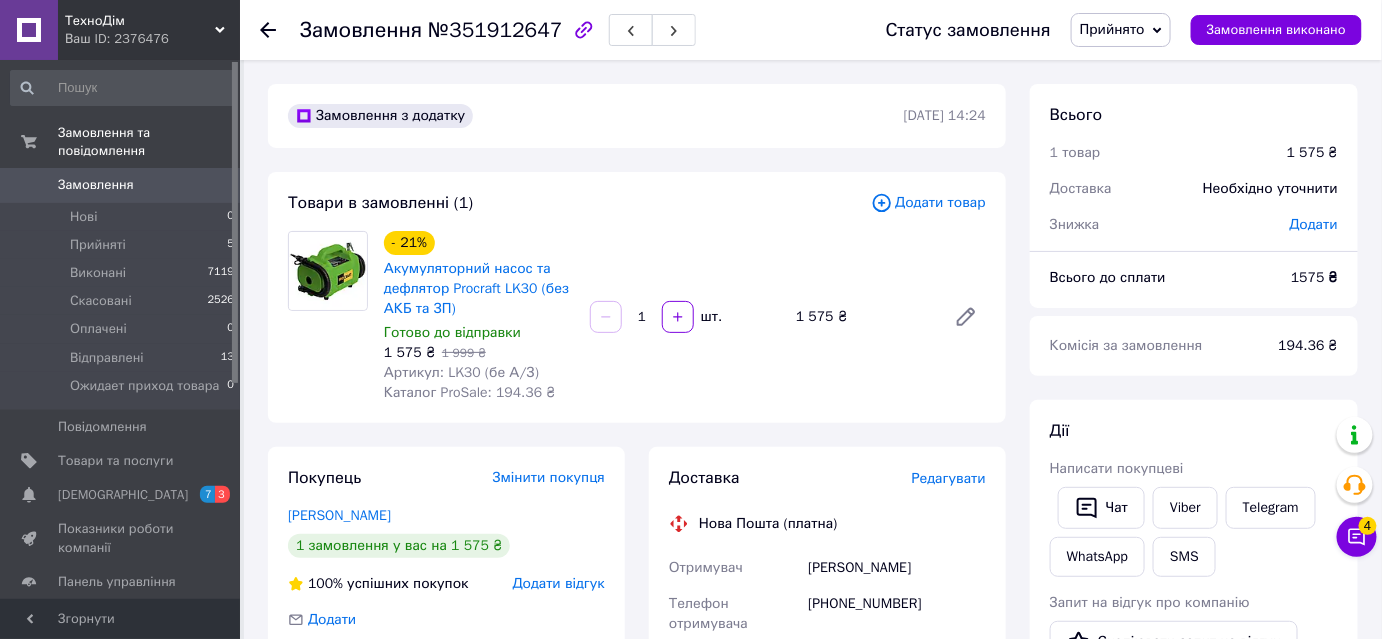 click at bounding box center (280, 30) 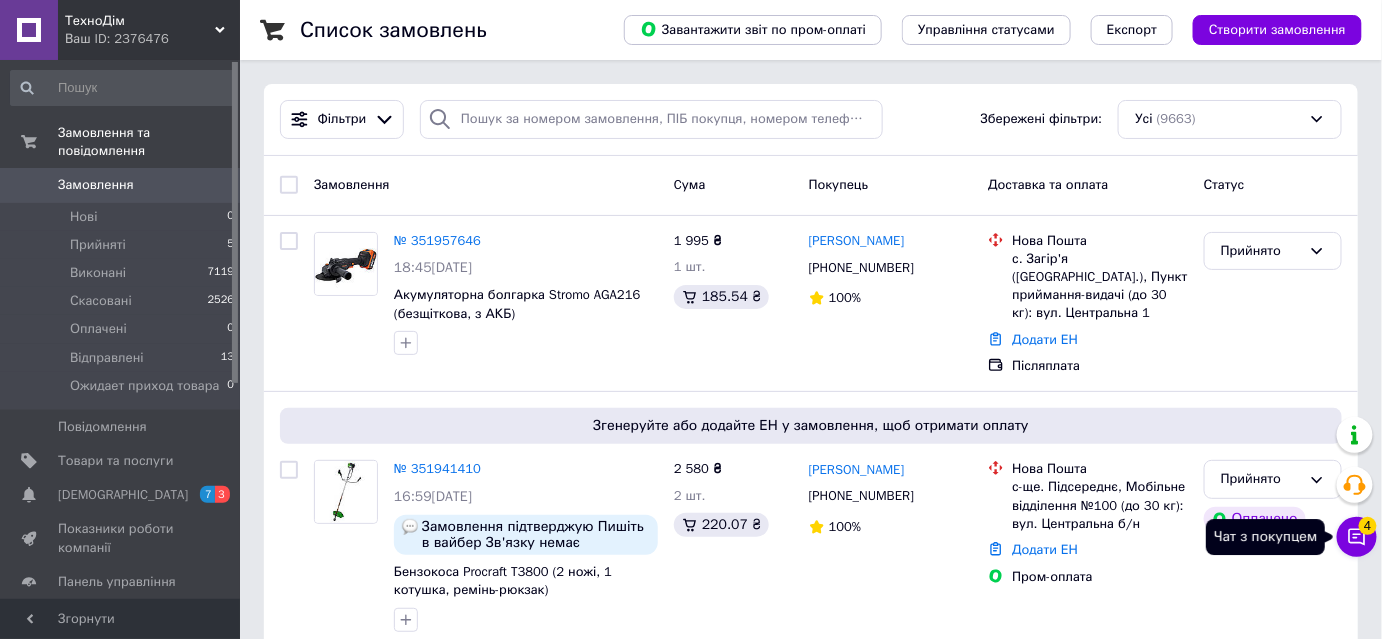 click on "Чат з покупцем 4" at bounding box center (1357, 537) 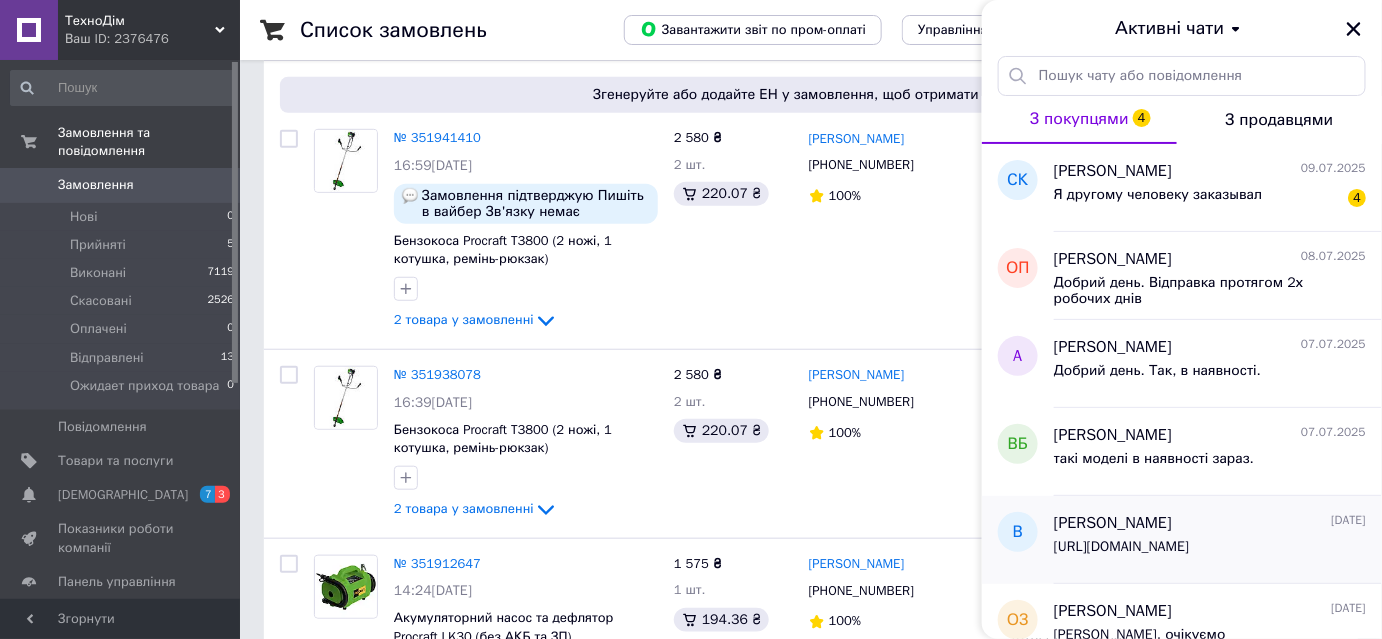 scroll, scrollTop: 363, scrollLeft: 0, axis: vertical 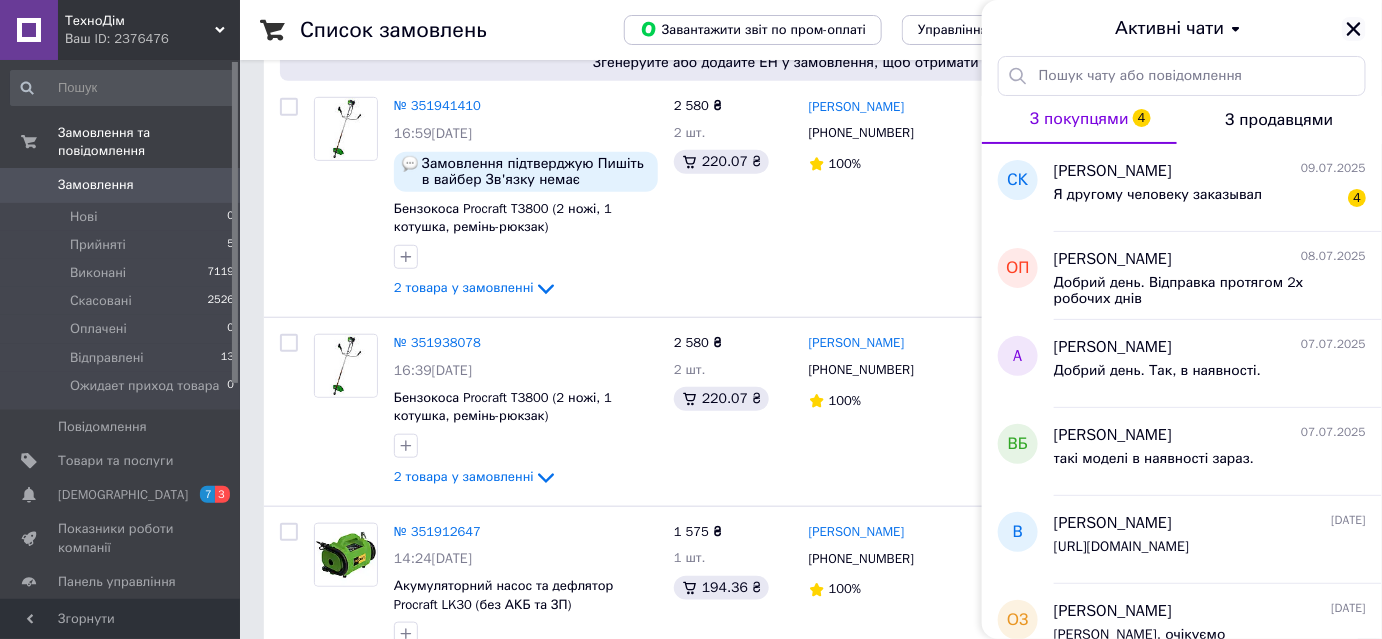 click 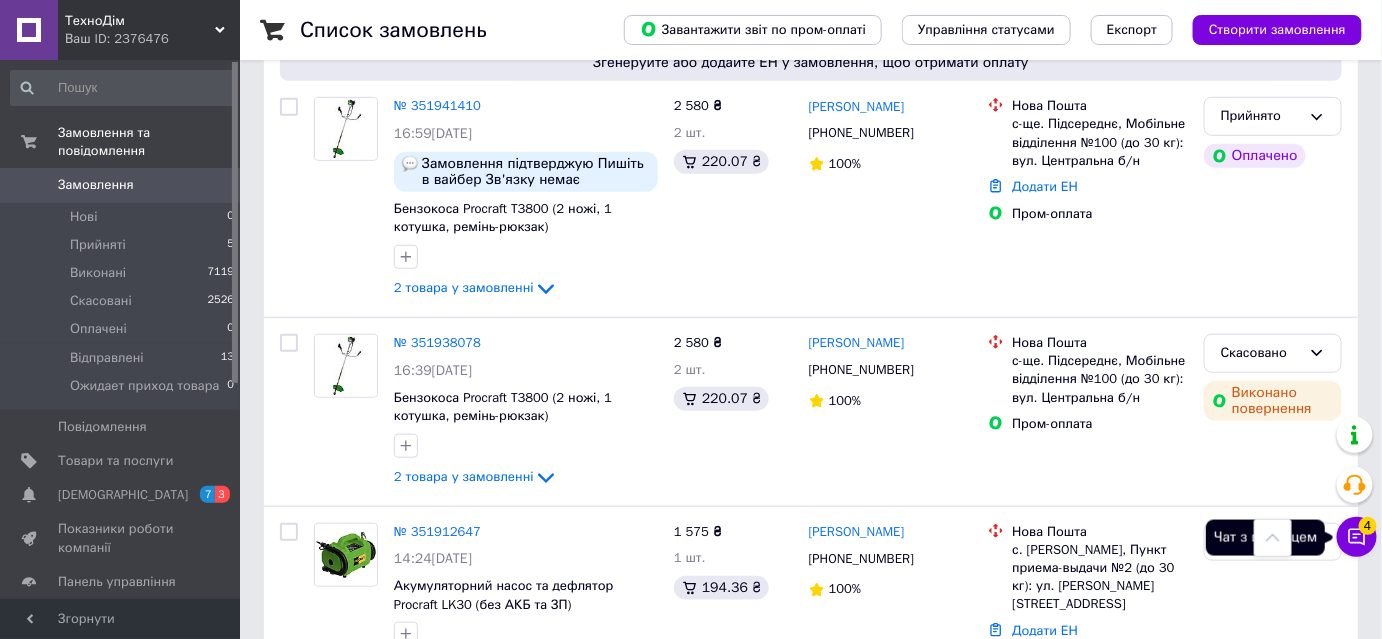 click on "4" at bounding box center (1368, 526) 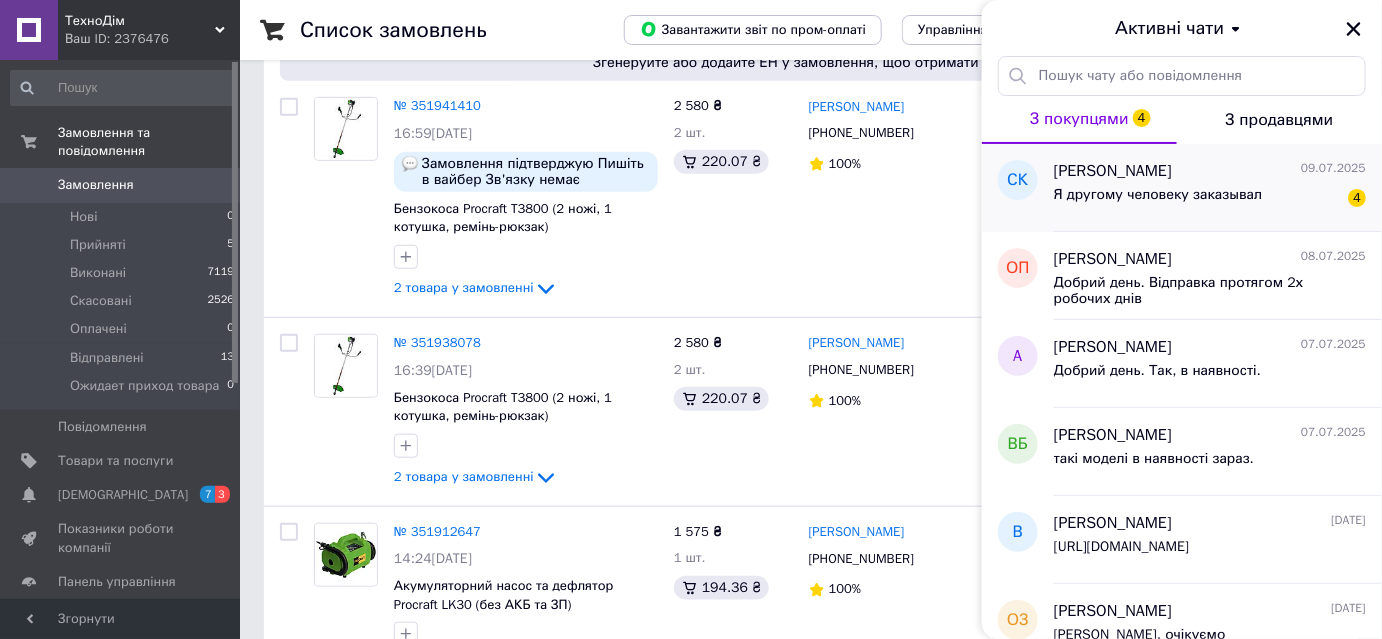 click on "Я другому человеку заказывал" at bounding box center [1158, 195] 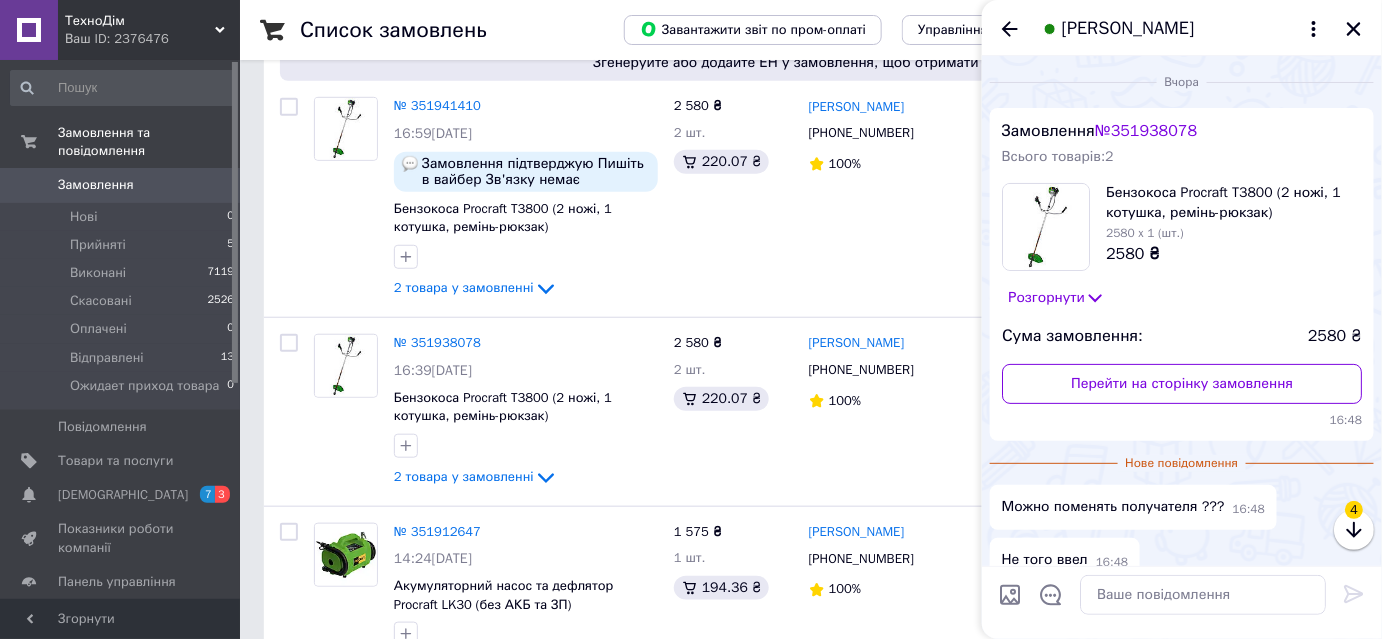 scroll, scrollTop: 151, scrollLeft: 0, axis: vertical 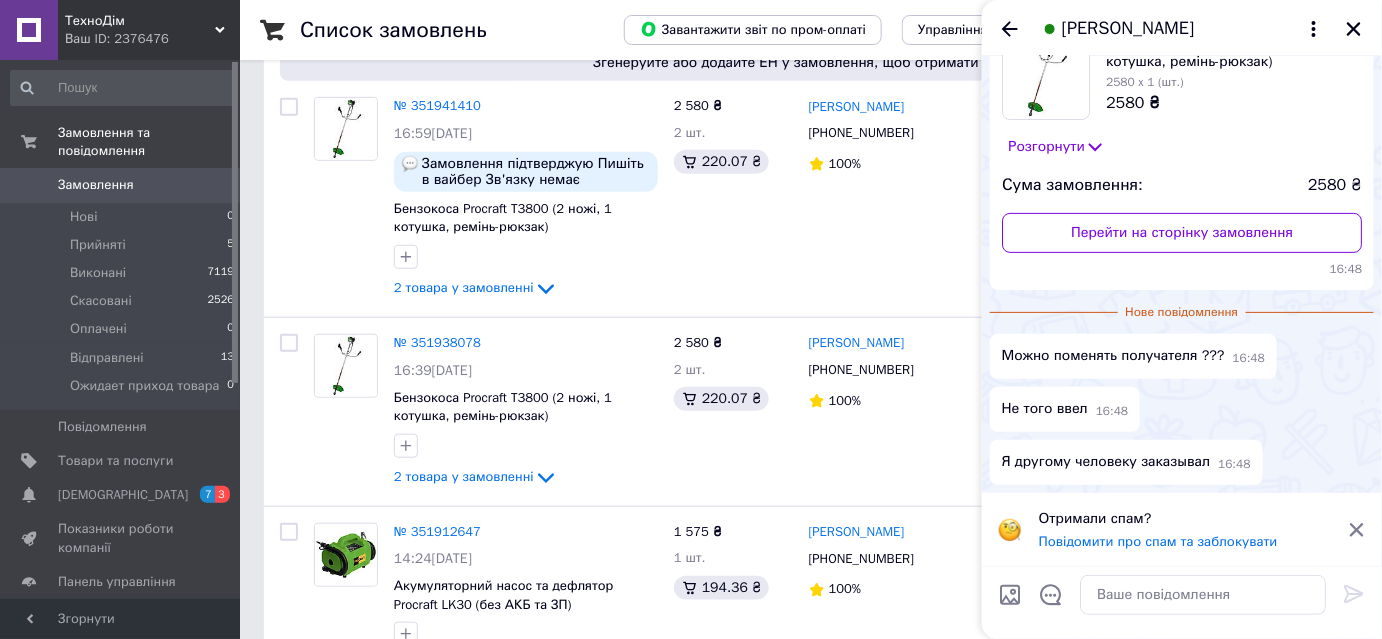 click 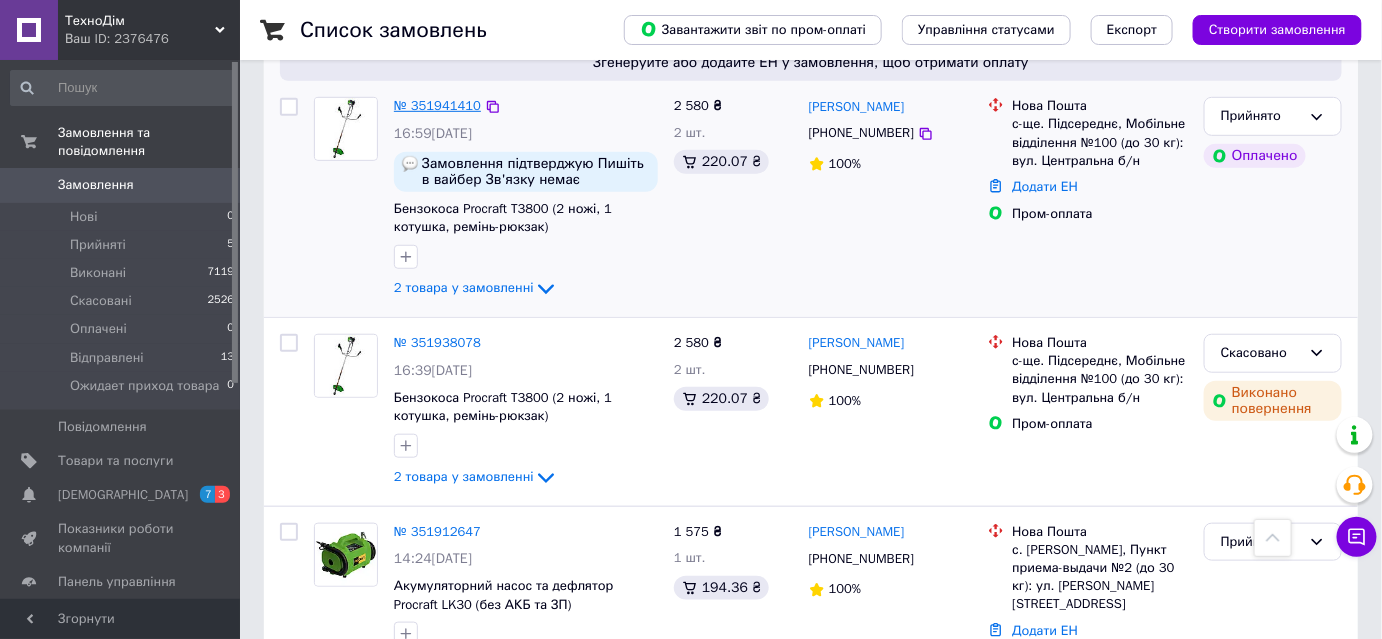 click on "№ 351941410" at bounding box center (437, 105) 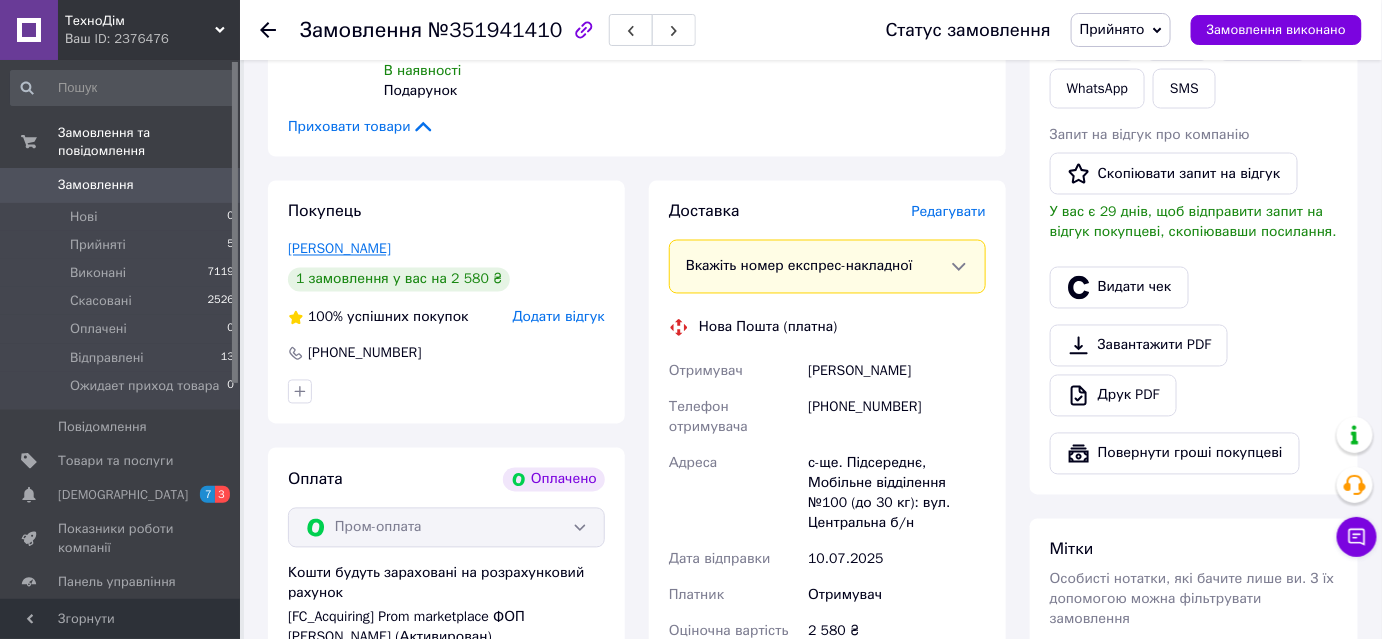 scroll, scrollTop: 1090, scrollLeft: 0, axis: vertical 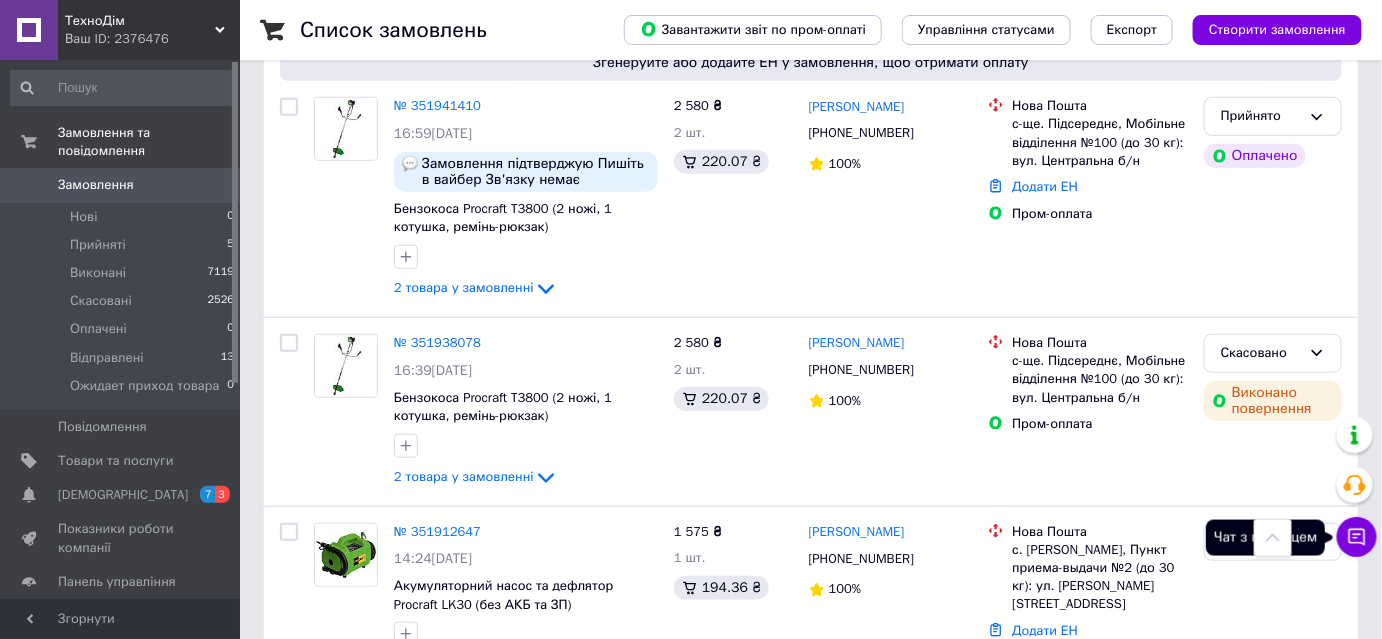 click 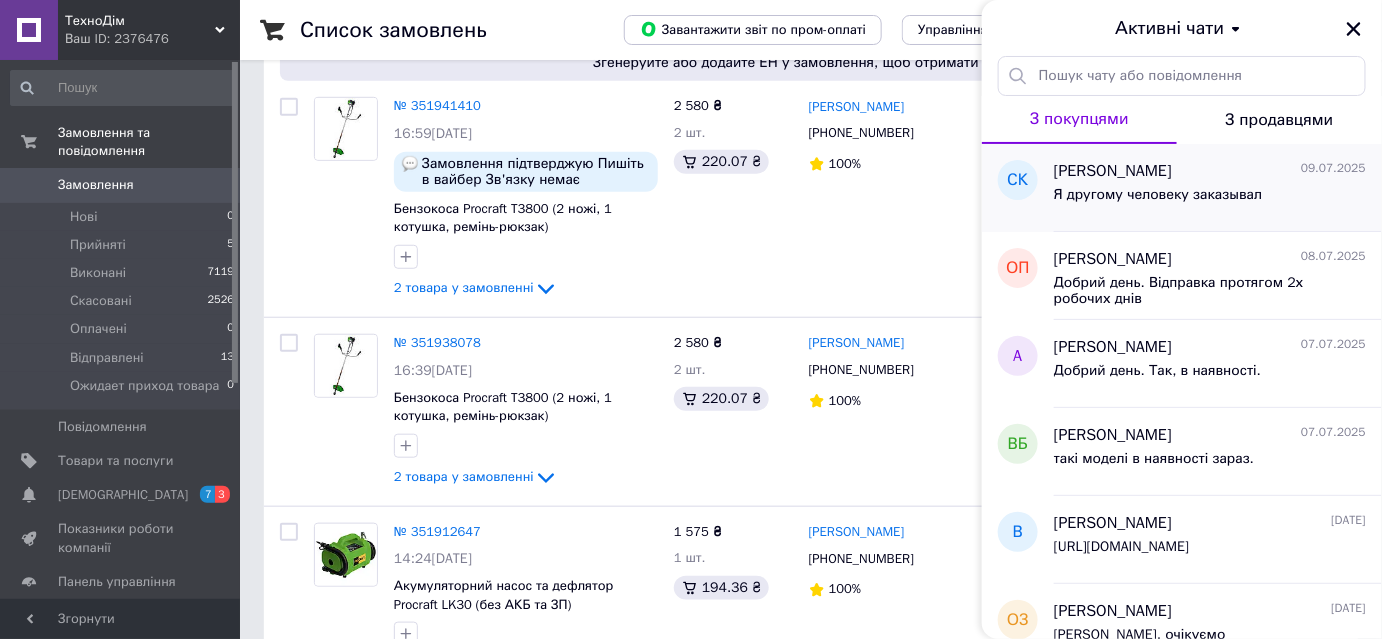 click on "Я другому человеку заказывал" at bounding box center (1158, 201) 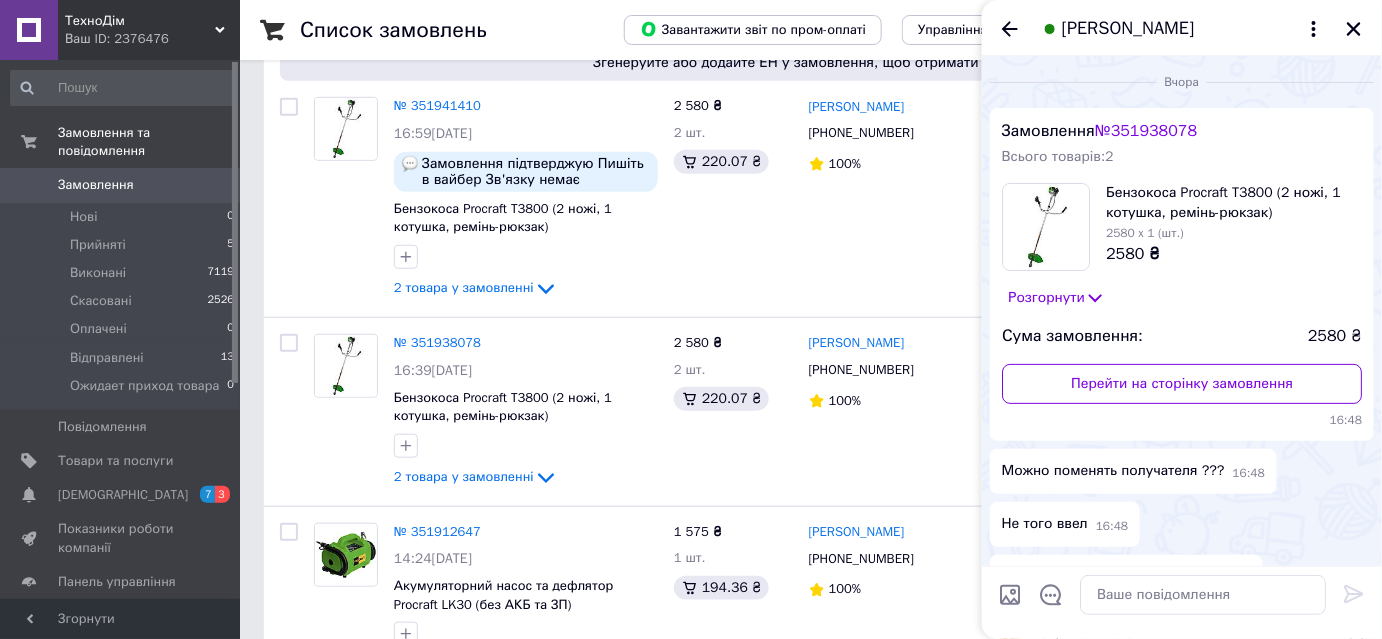 scroll, scrollTop: 115, scrollLeft: 0, axis: vertical 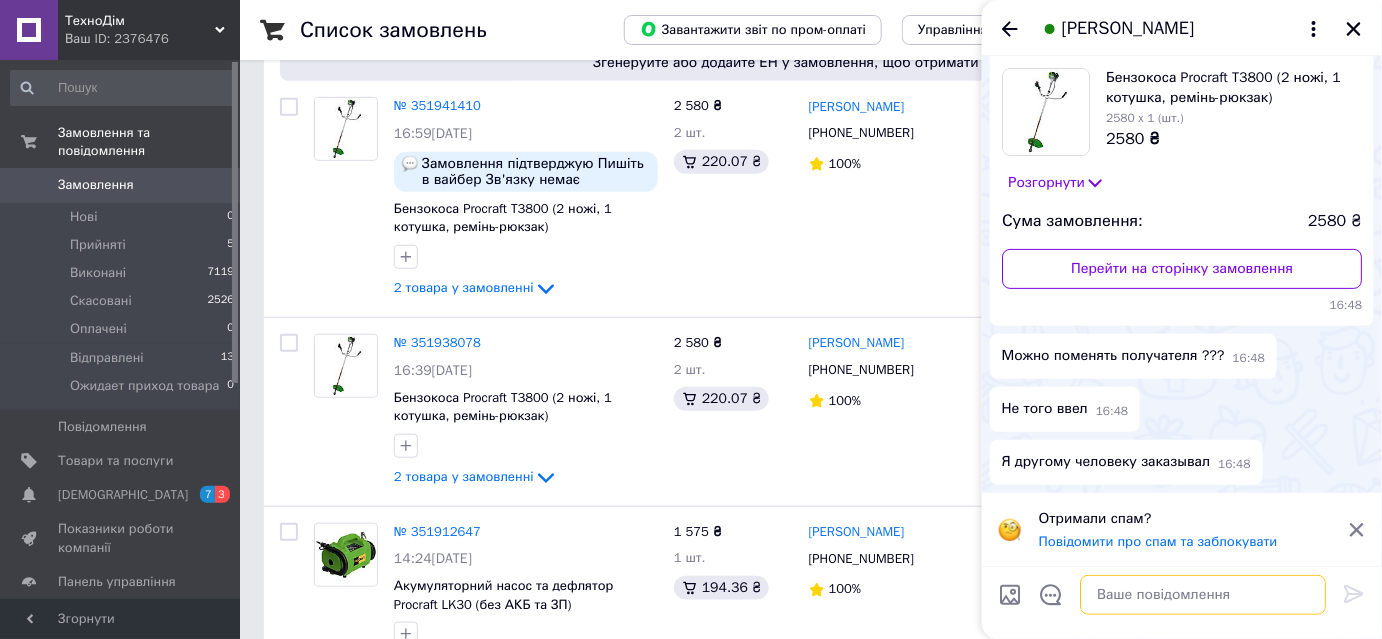 click at bounding box center [1203, 595] 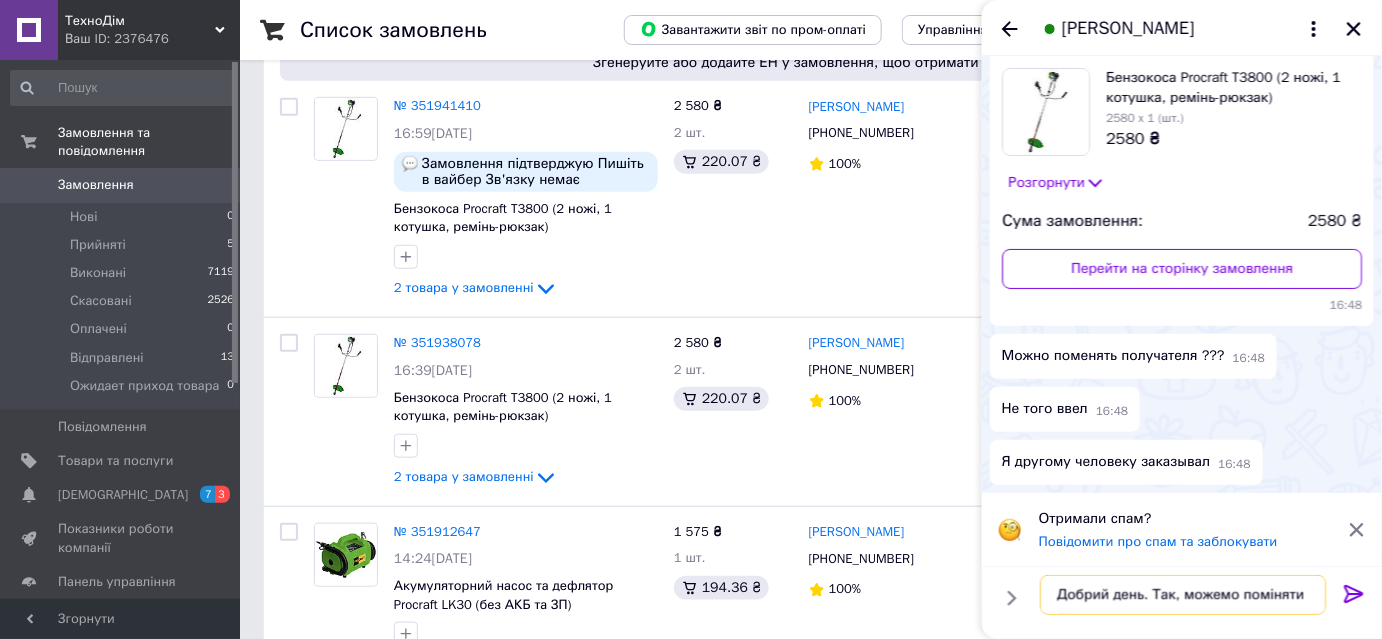 scroll, scrollTop: 1, scrollLeft: 0, axis: vertical 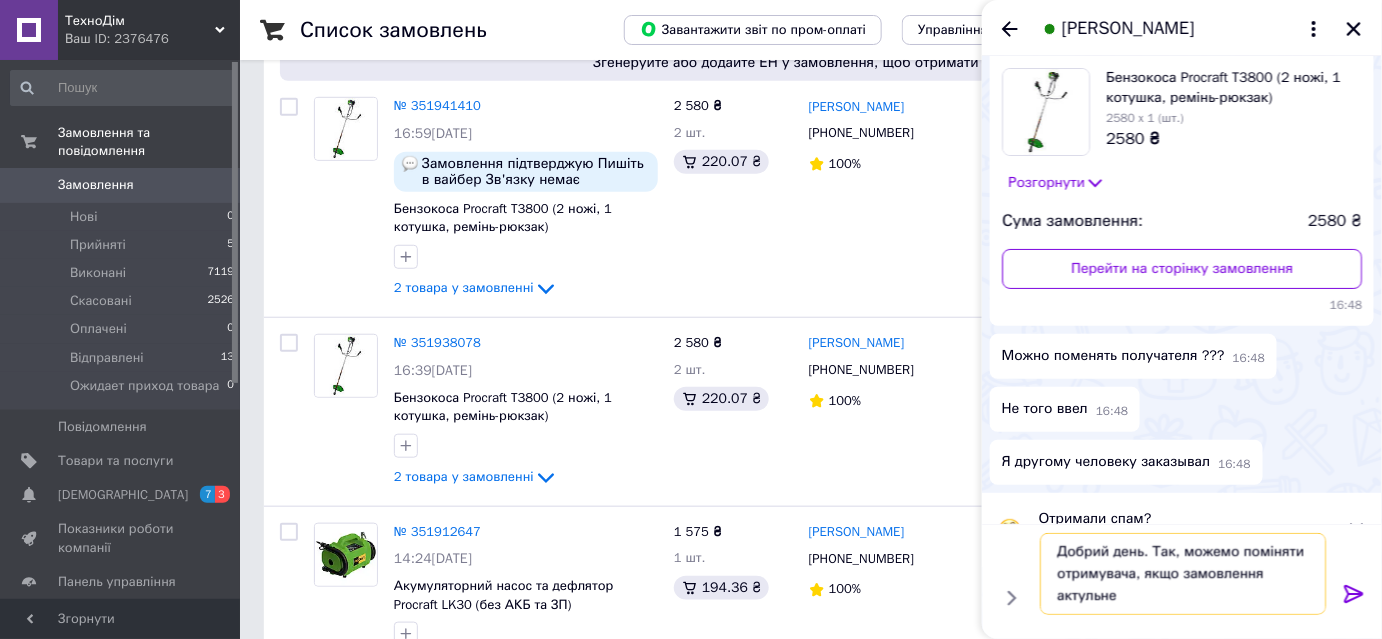 click on "Добрий день. Так, можемо поміняти отримувача, якщо замовлення актульне" at bounding box center (1183, 574) 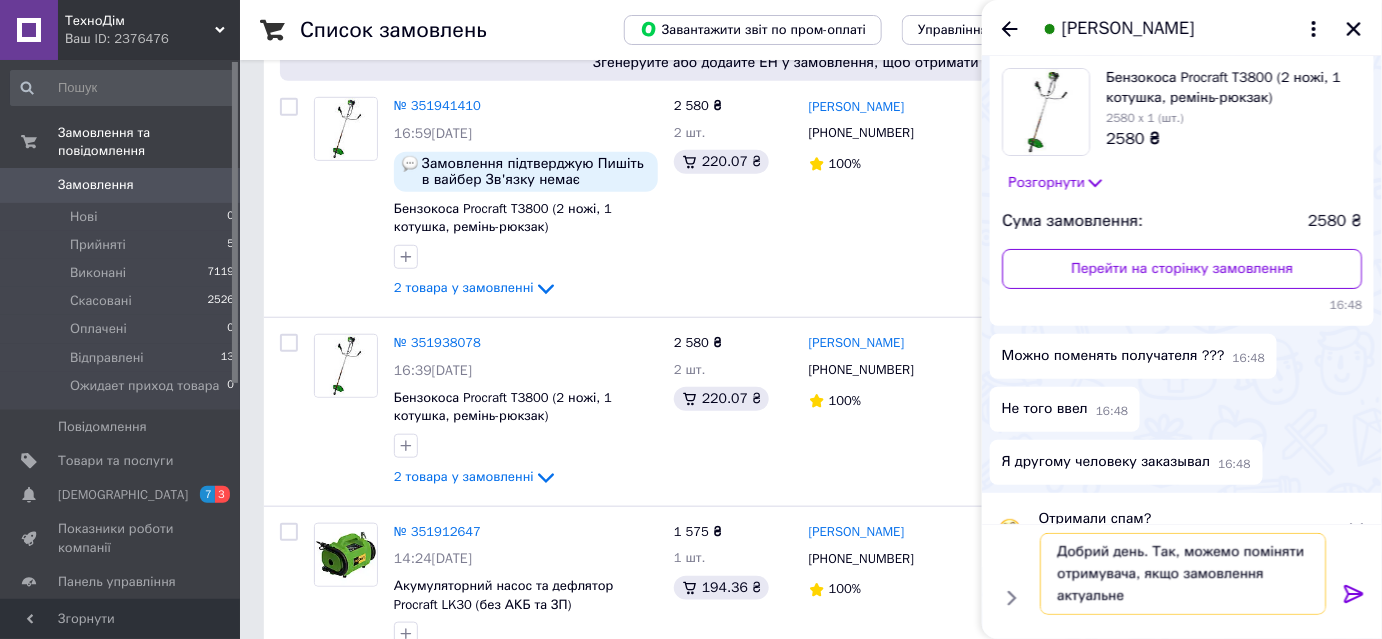 type on "Добрий день. Так, можемо поміняти отримувача, якщо замовлення актуальне" 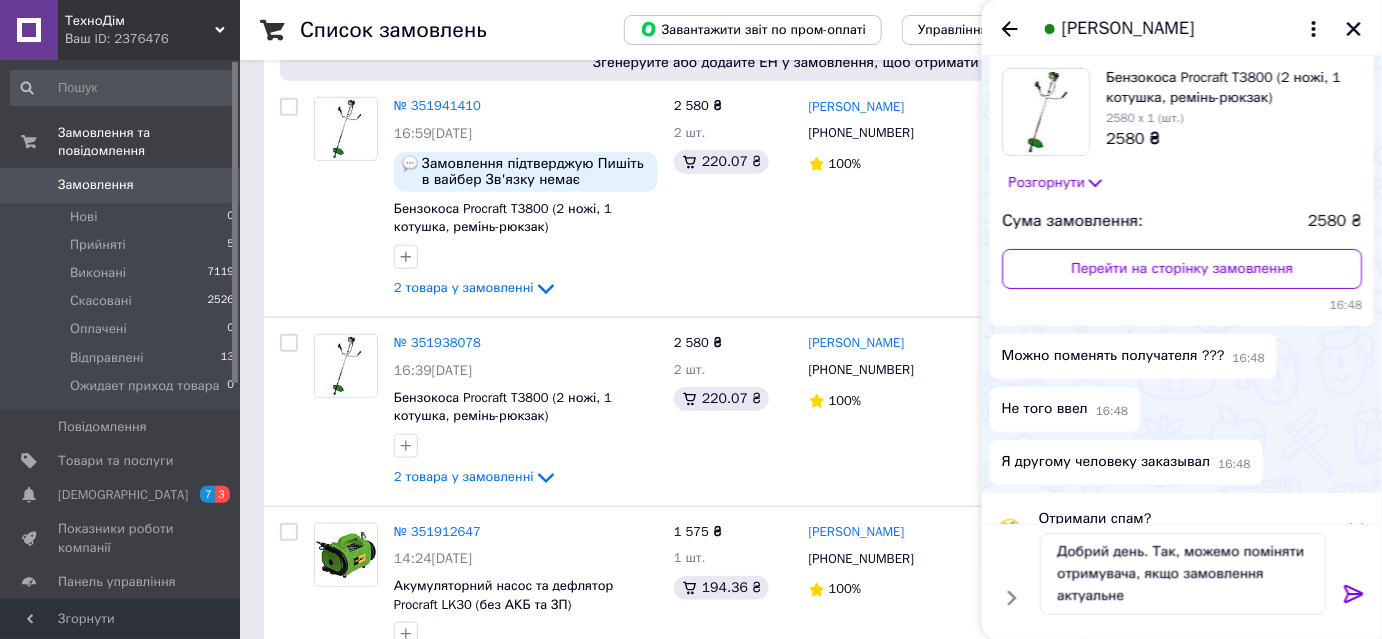 click at bounding box center (1354, 596) 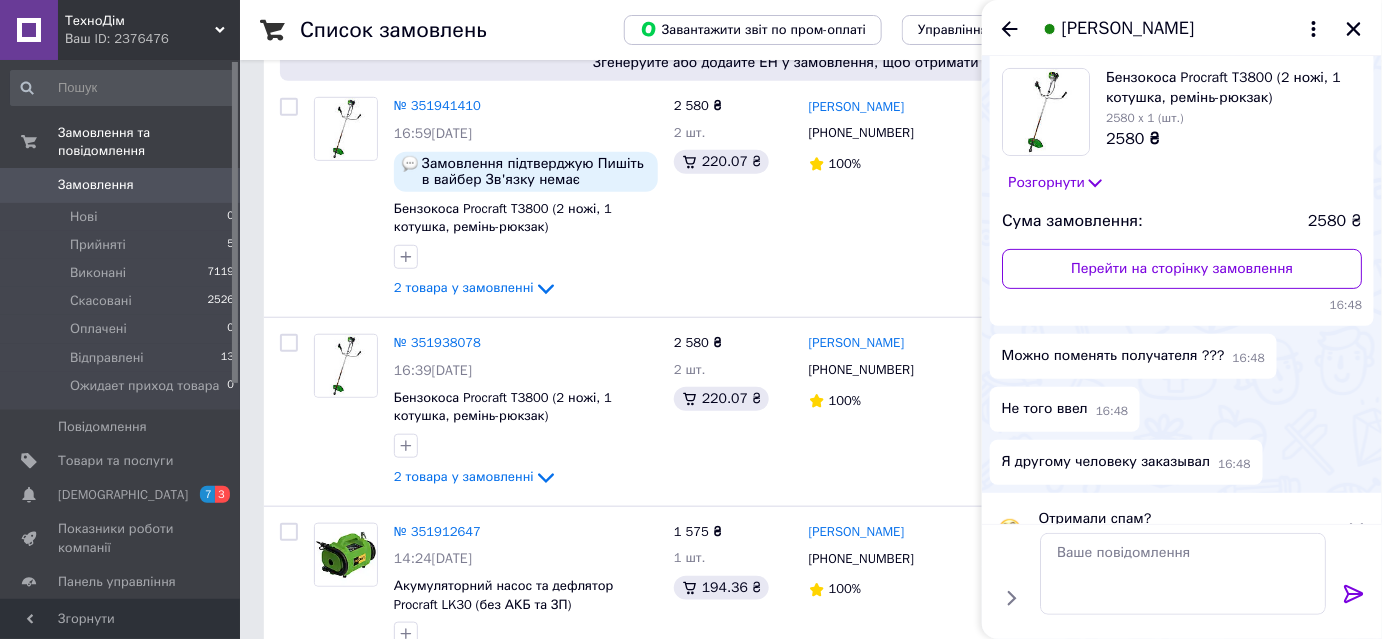 scroll, scrollTop: 0, scrollLeft: 0, axis: both 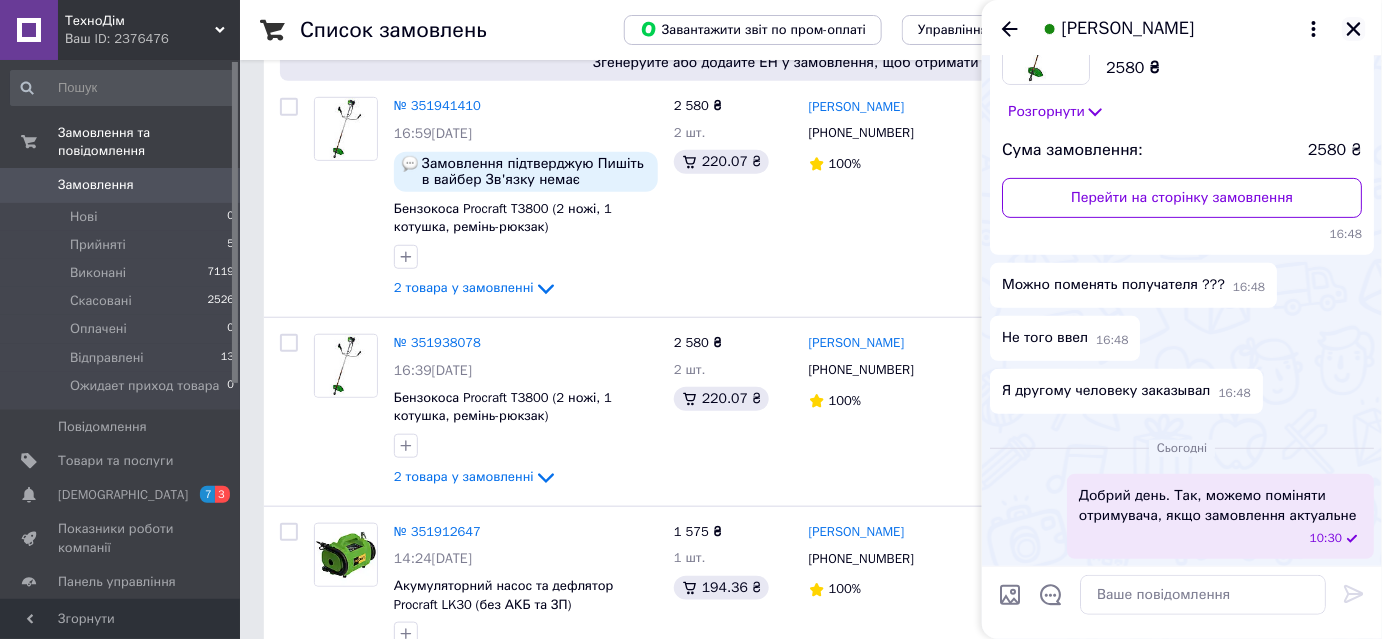 click 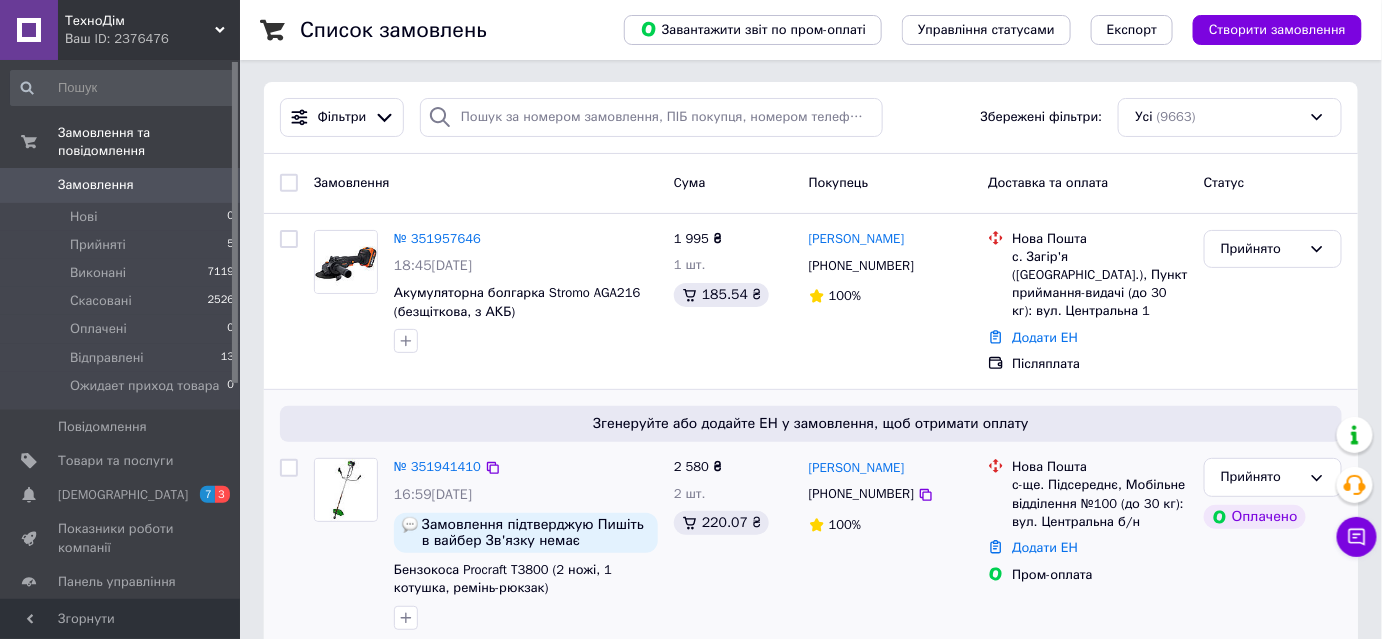 scroll, scrollTop: 0, scrollLeft: 0, axis: both 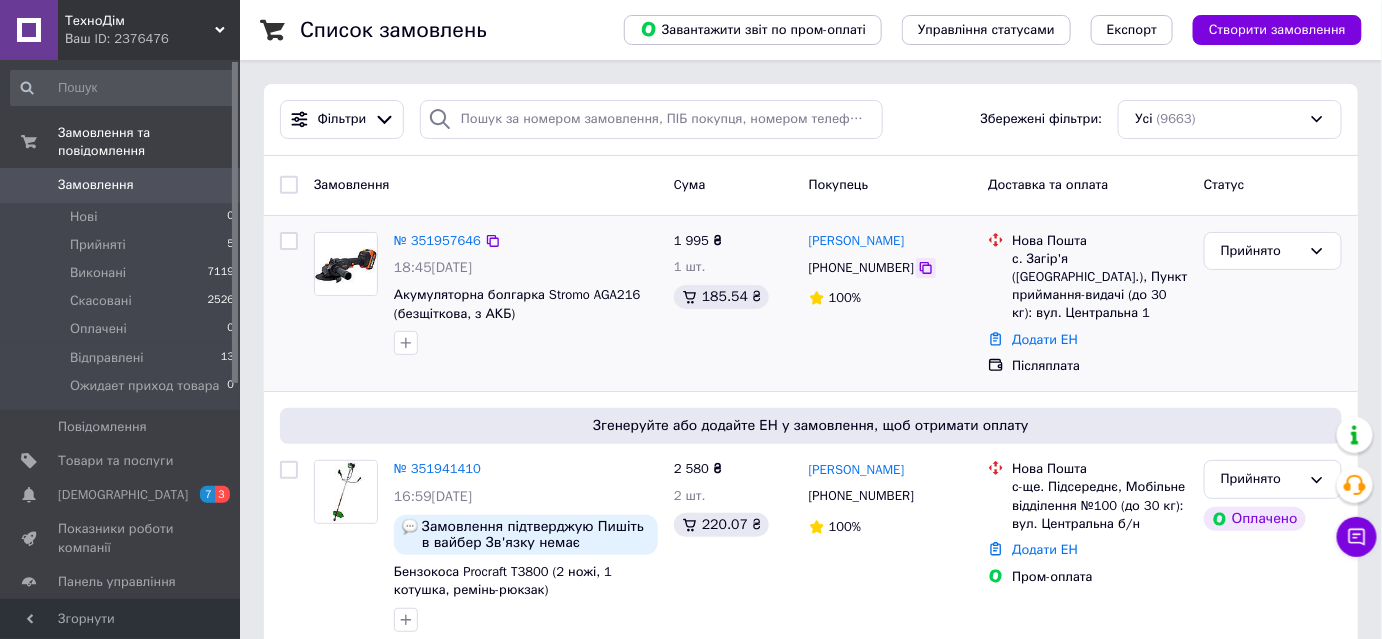 click 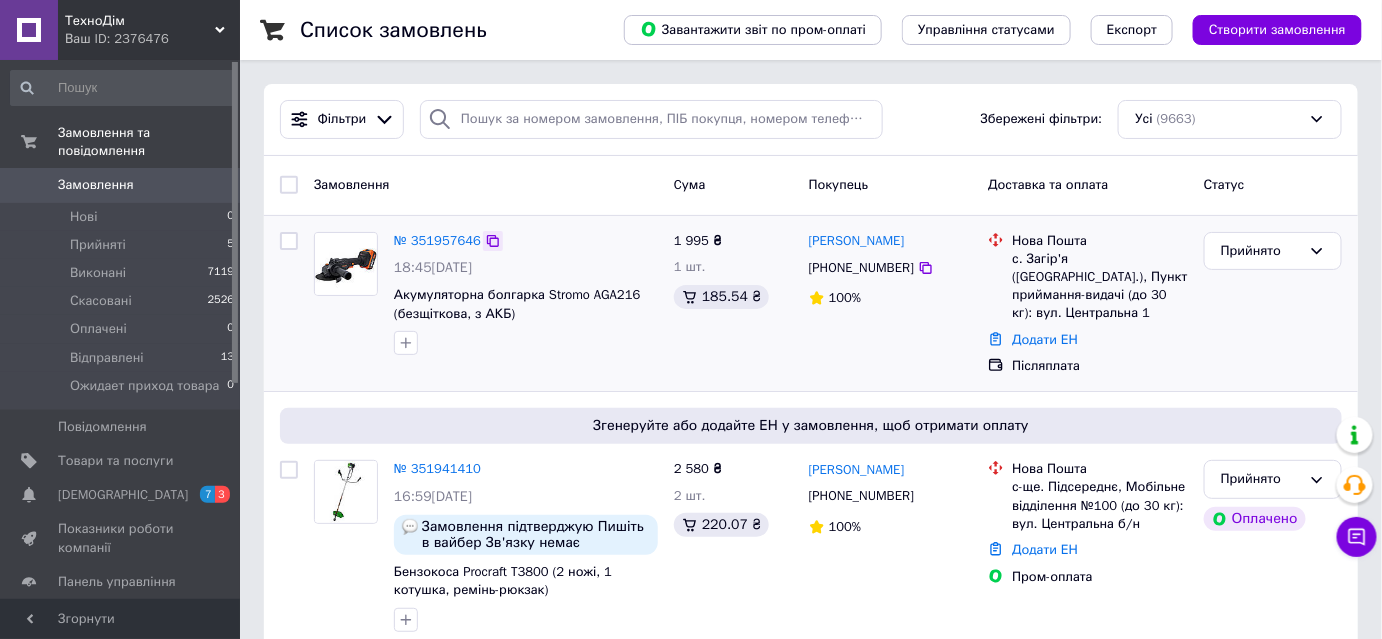 click 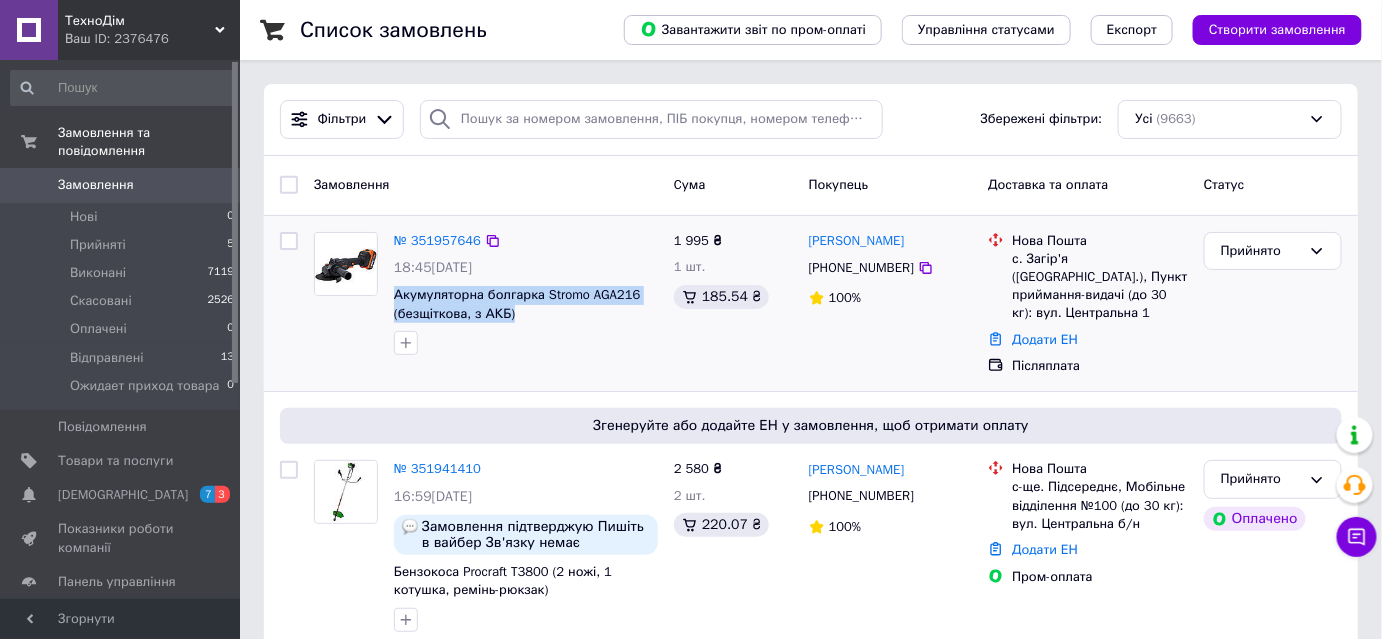 drag, startPoint x: 389, startPoint y: 295, endPoint x: 509, endPoint y: 311, distance: 121.061966 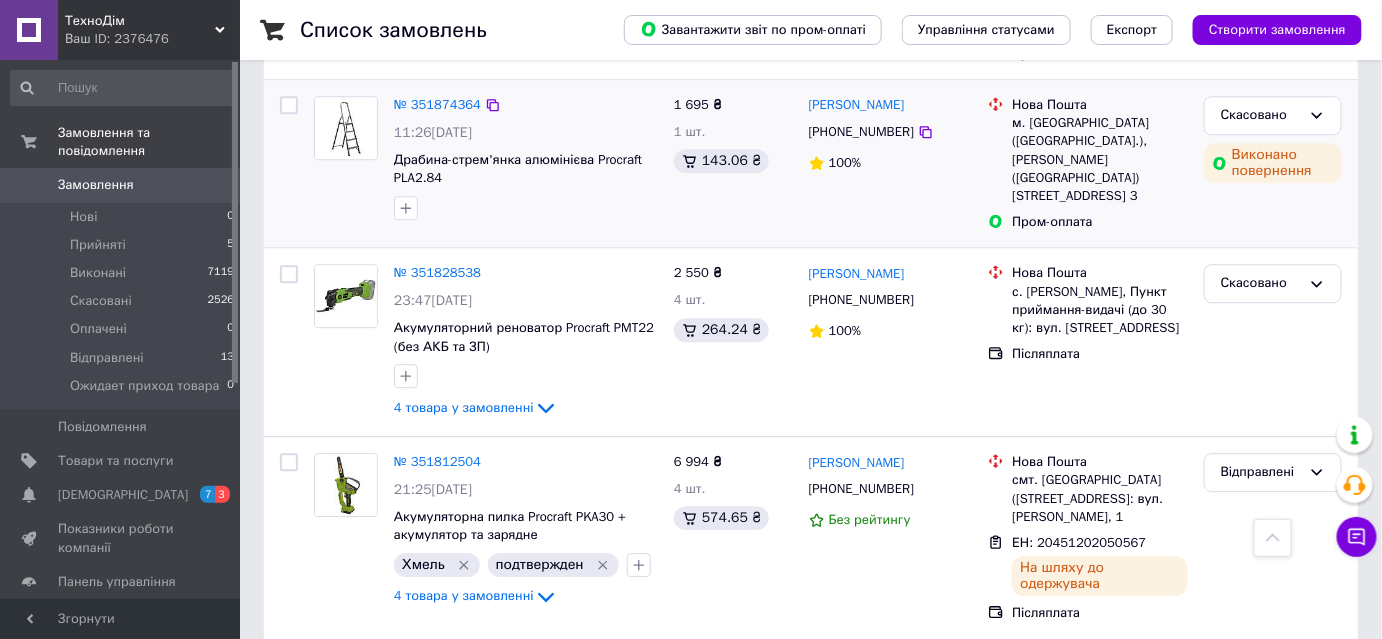 scroll, scrollTop: 1545, scrollLeft: 0, axis: vertical 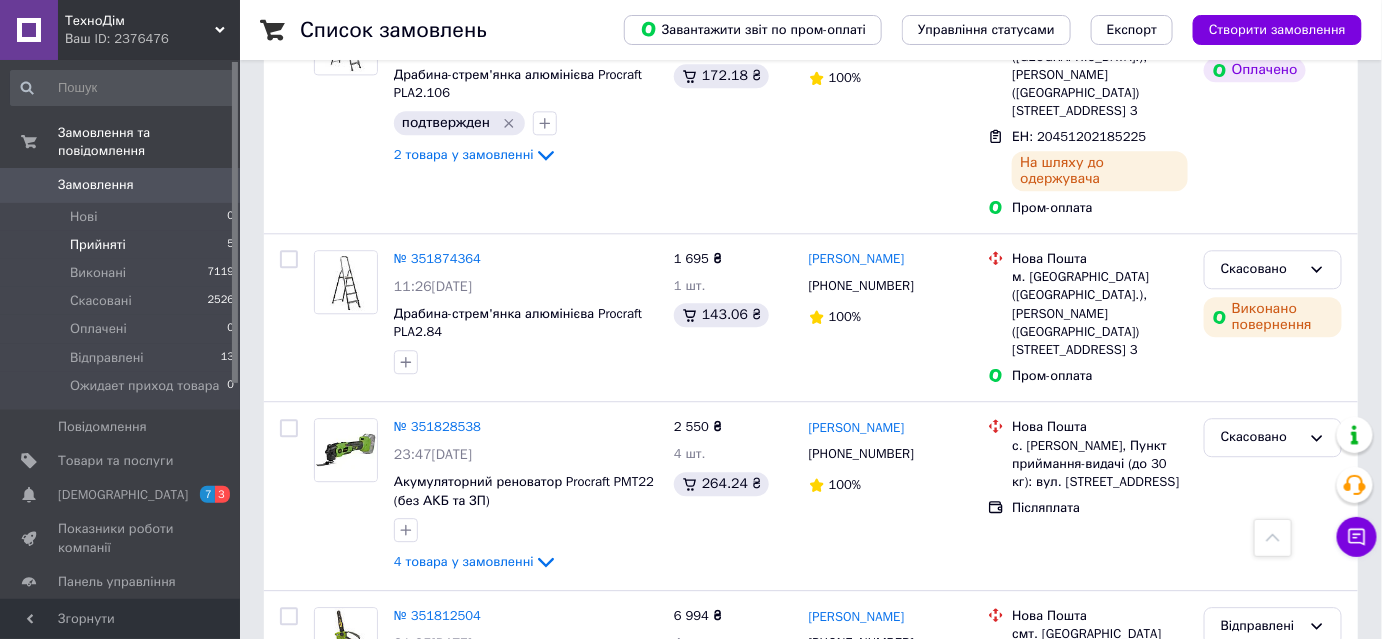 click on "Прийняті 5" at bounding box center [123, 245] 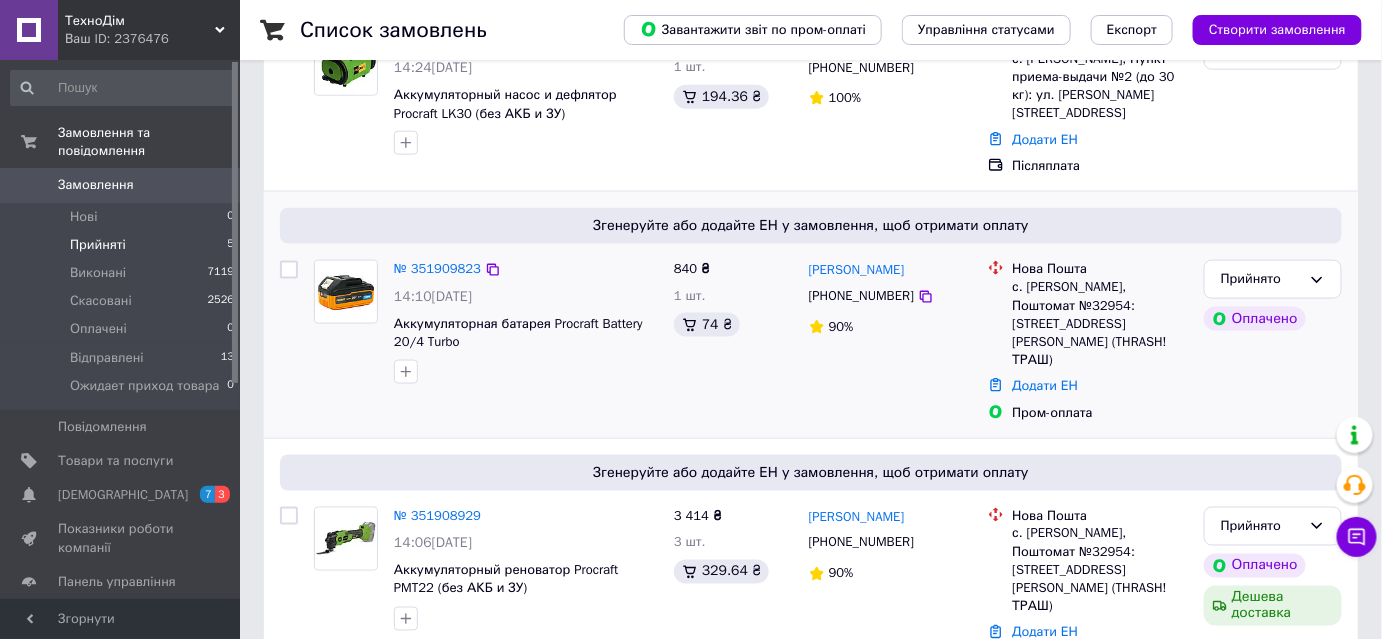 scroll, scrollTop: 743, scrollLeft: 0, axis: vertical 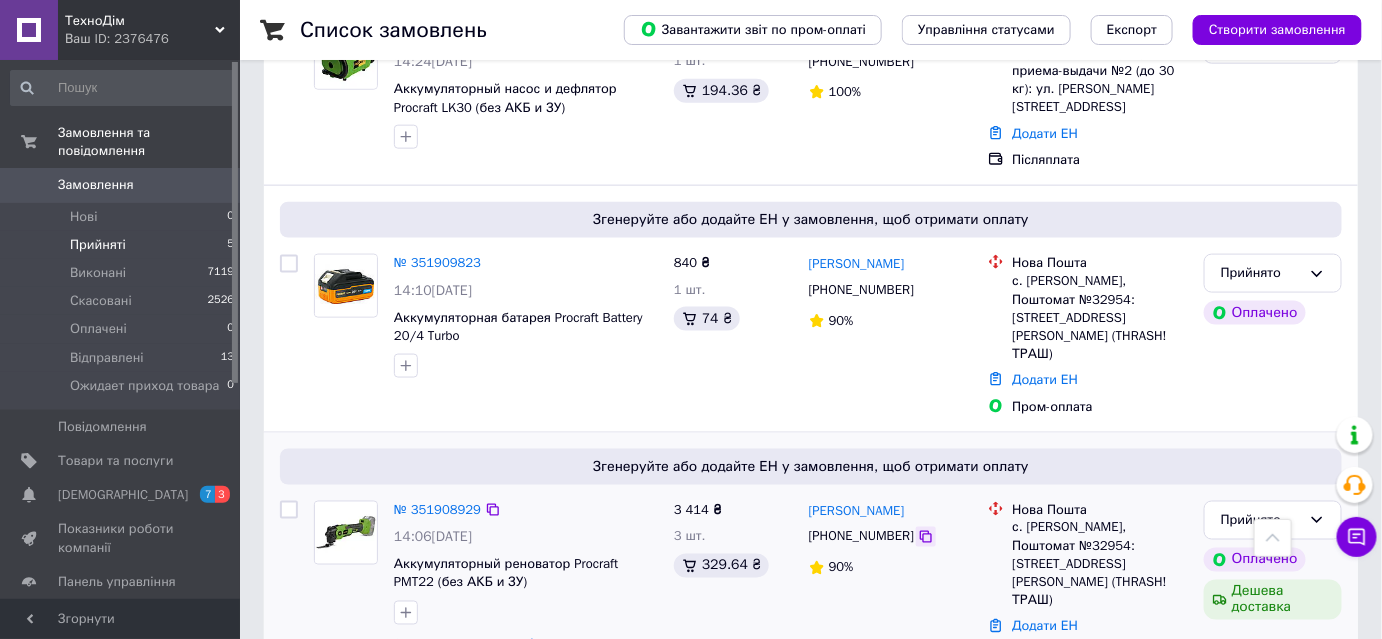 click 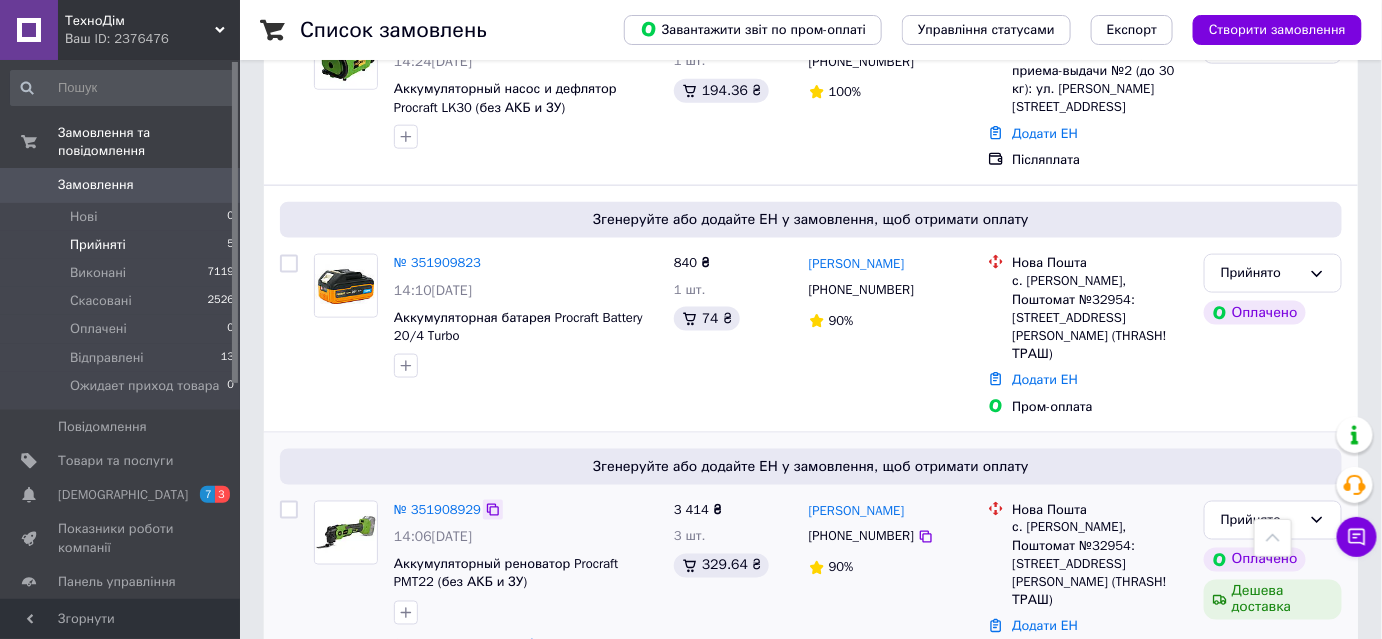 click 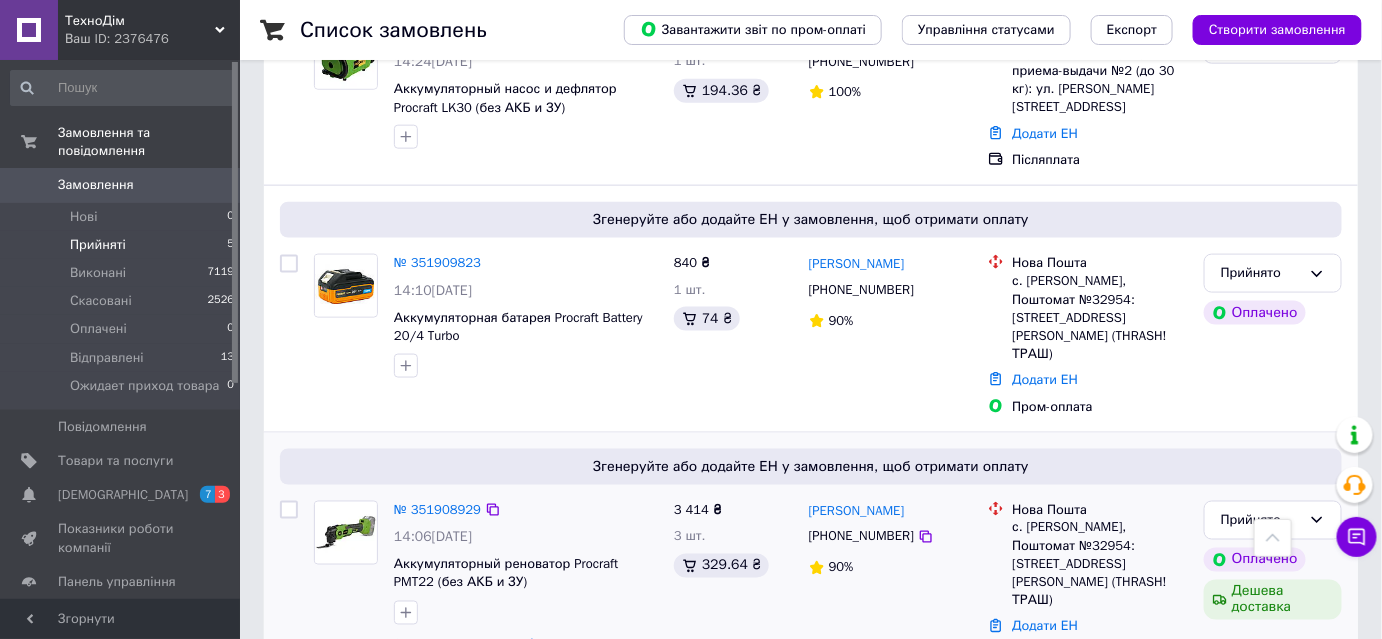 click 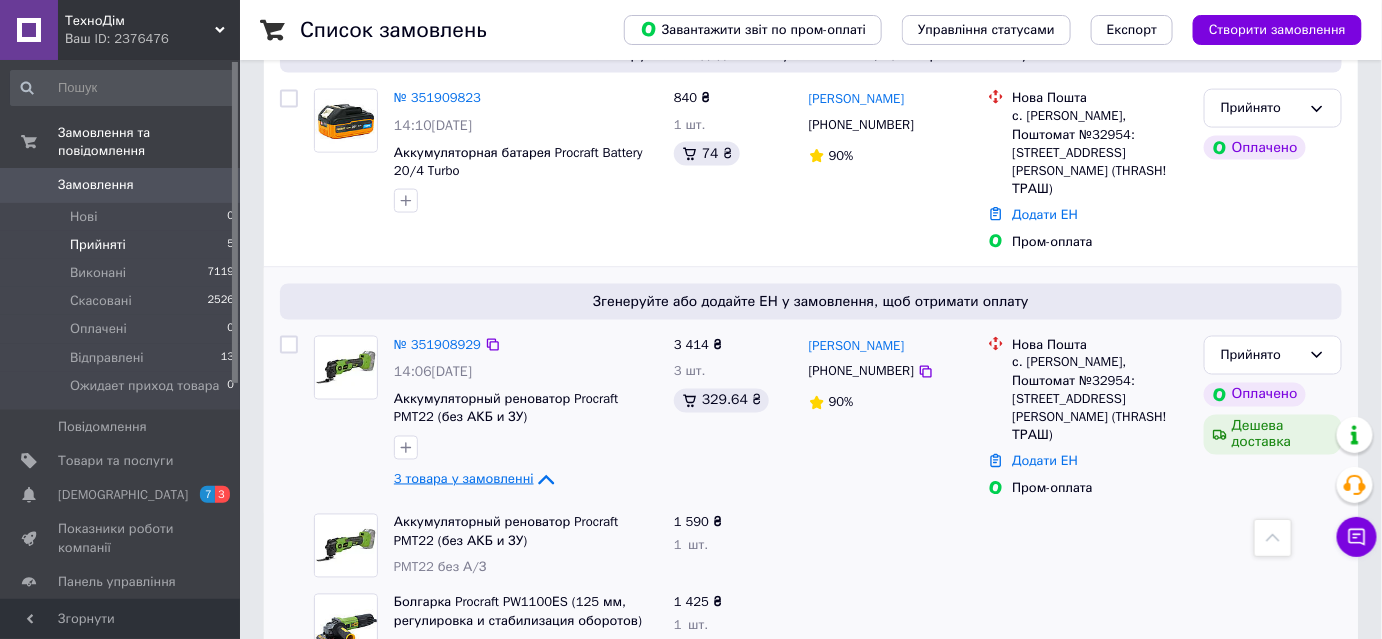 scroll, scrollTop: 984, scrollLeft: 0, axis: vertical 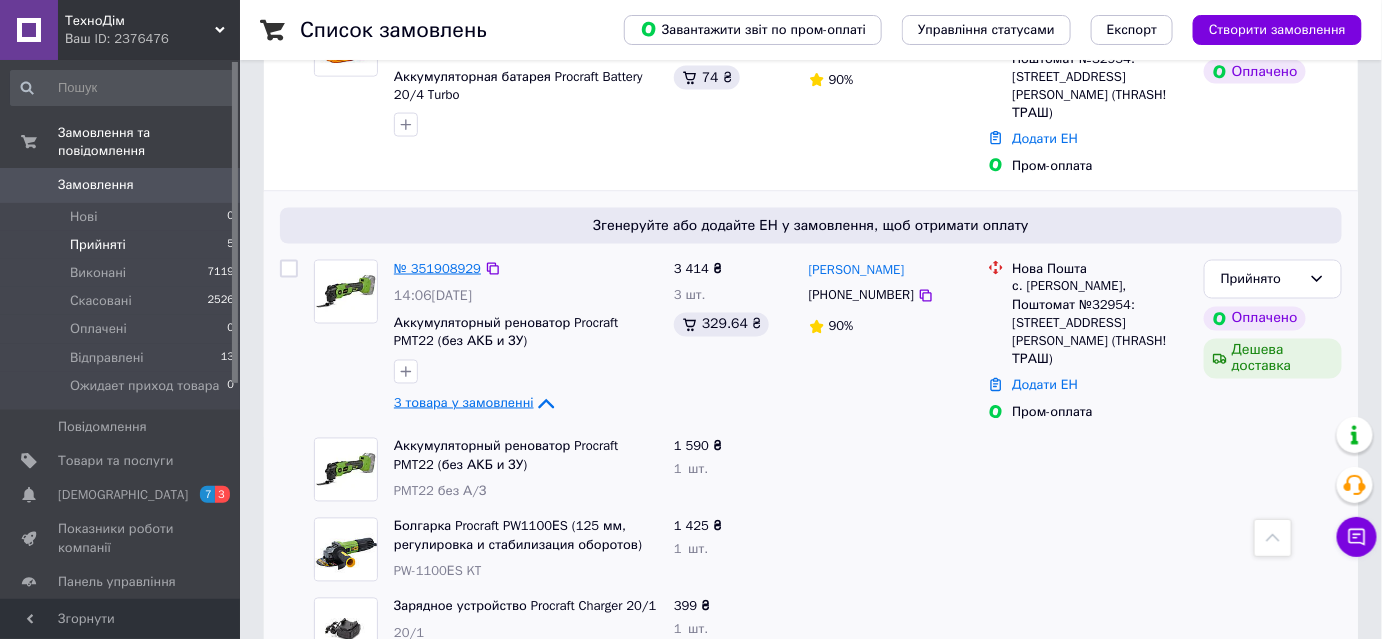 click on "№ 351908929" at bounding box center [437, 268] 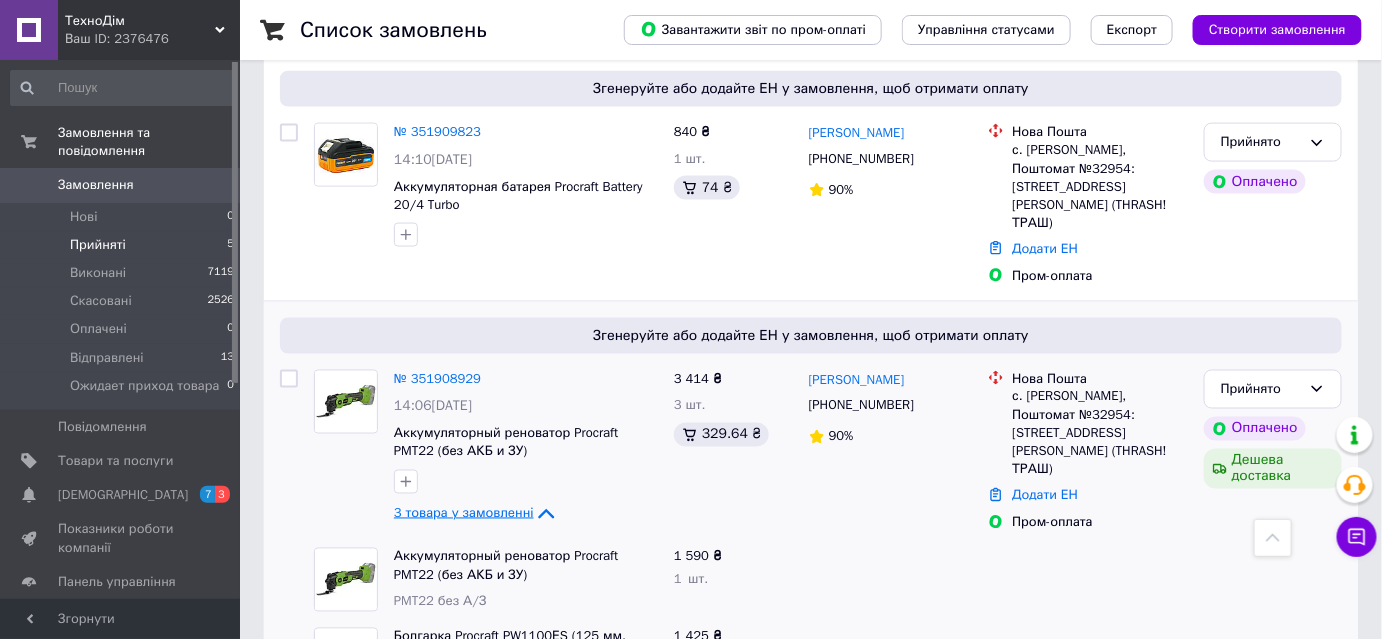 scroll, scrollTop: 893, scrollLeft: 0, axis: vertical 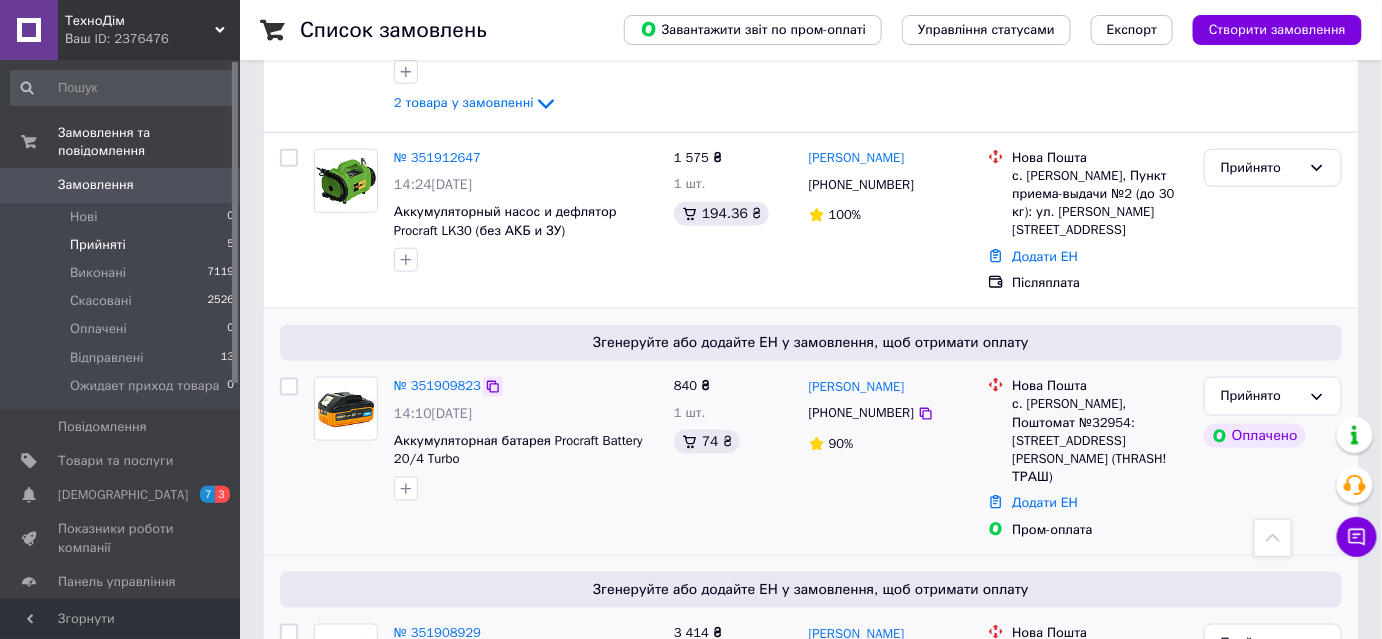 click 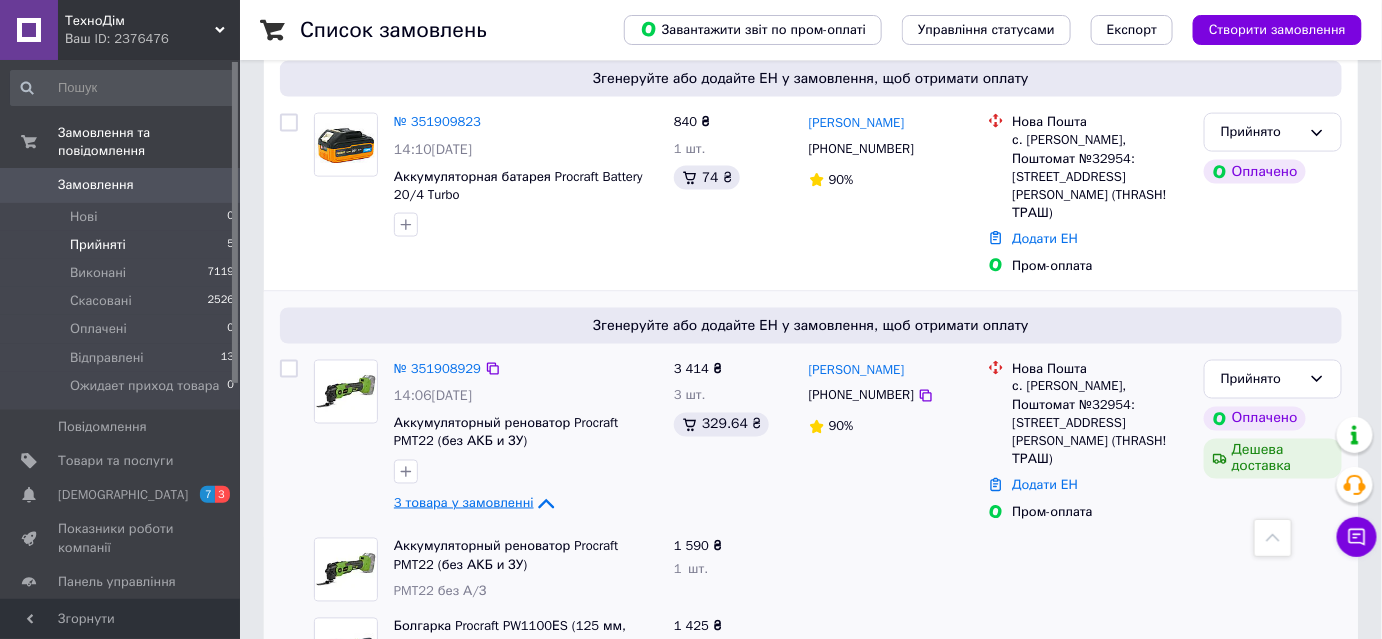 scroll, scrollTop: 893, scrollLeft: 0, axis: vertical 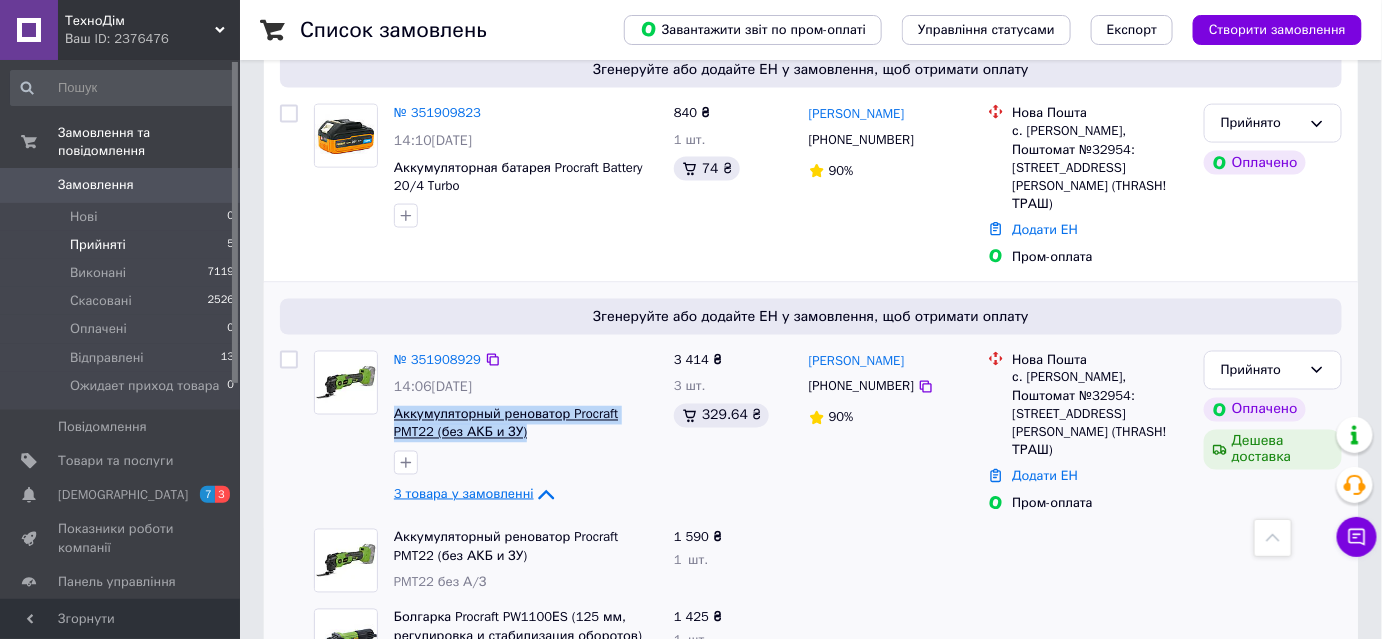 drag, startPoint x: 392, startPoint y: 356, endPoint x: 476, endPoint y: 375, distance: 86.12201 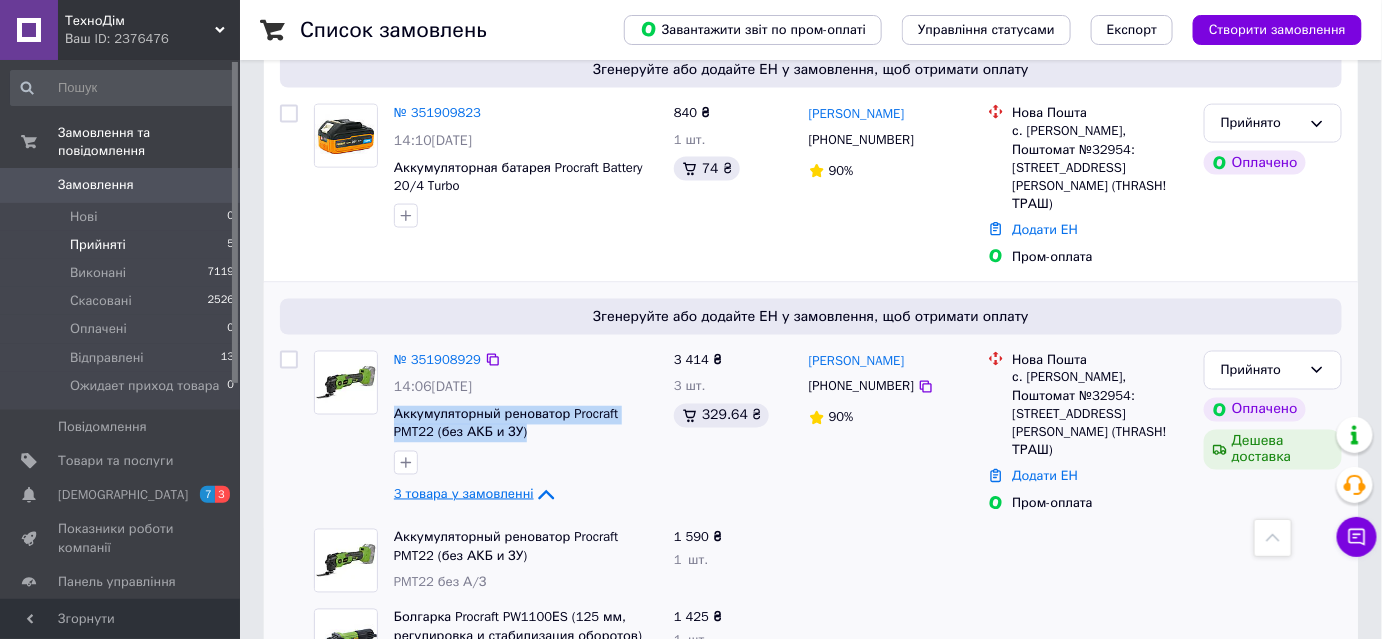 copy on "Аккумуляторный реноватор Procraft PMT22 (без АКБ и ЗУ)" 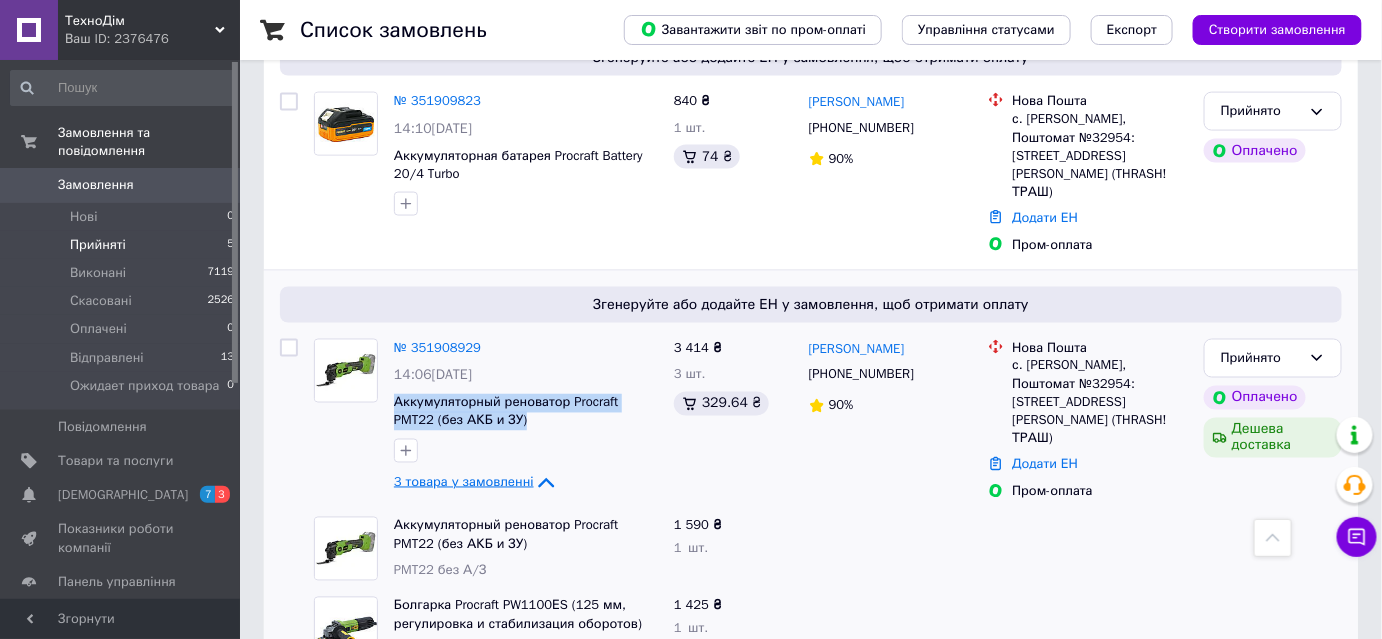 scroll, scrollTop: 984, scrollLeft: 0, axis: vertical 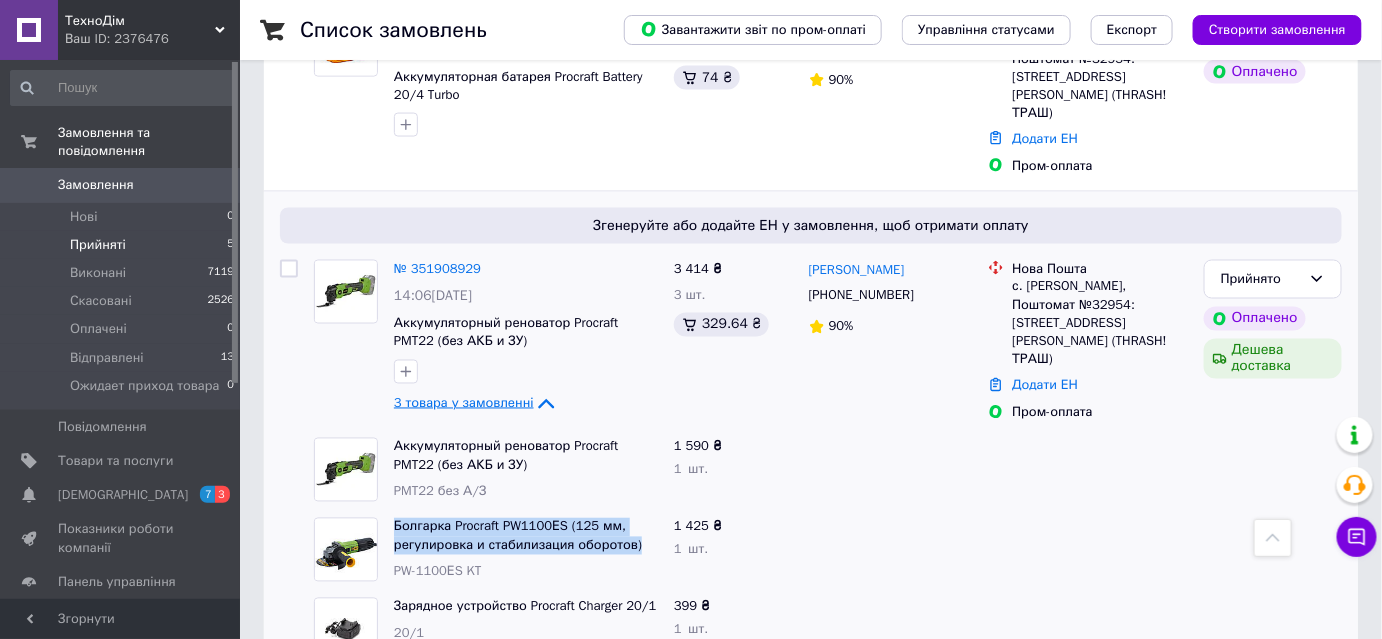 drag, startPoint x: 400, startPoint y: 461, endPoint x: 647, endPoint y: 477, distance: 247.51767 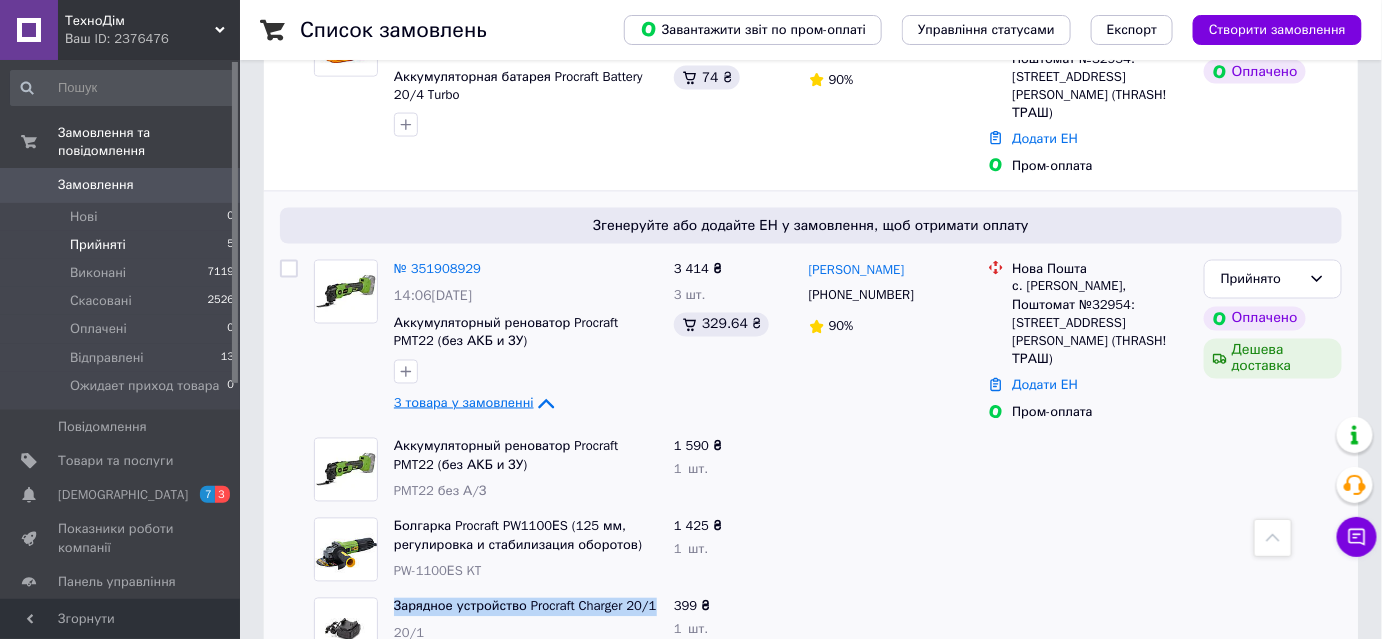drag, startPoint x: 387, startPoint y: 541, endPoint x: 645, endPoint y: 541, distance: 258 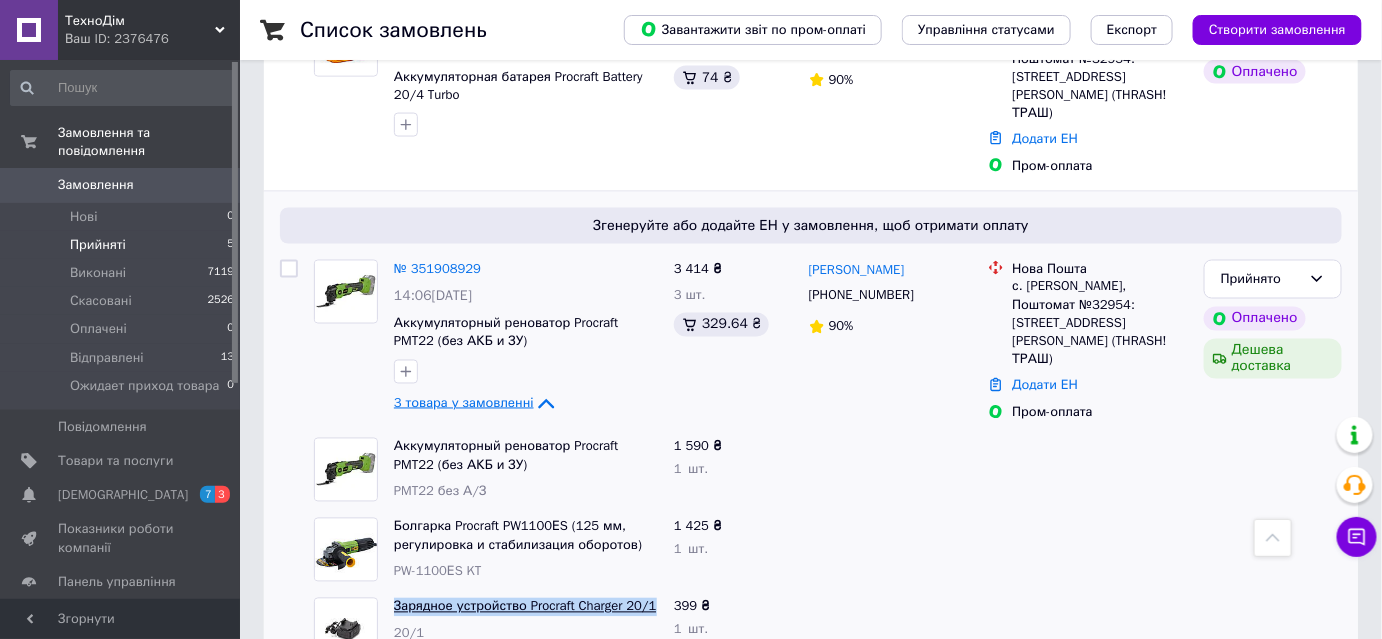 click on "Зарядное устройство Procraft Charger 20/1 20/1" at bounding box center (526, 630) 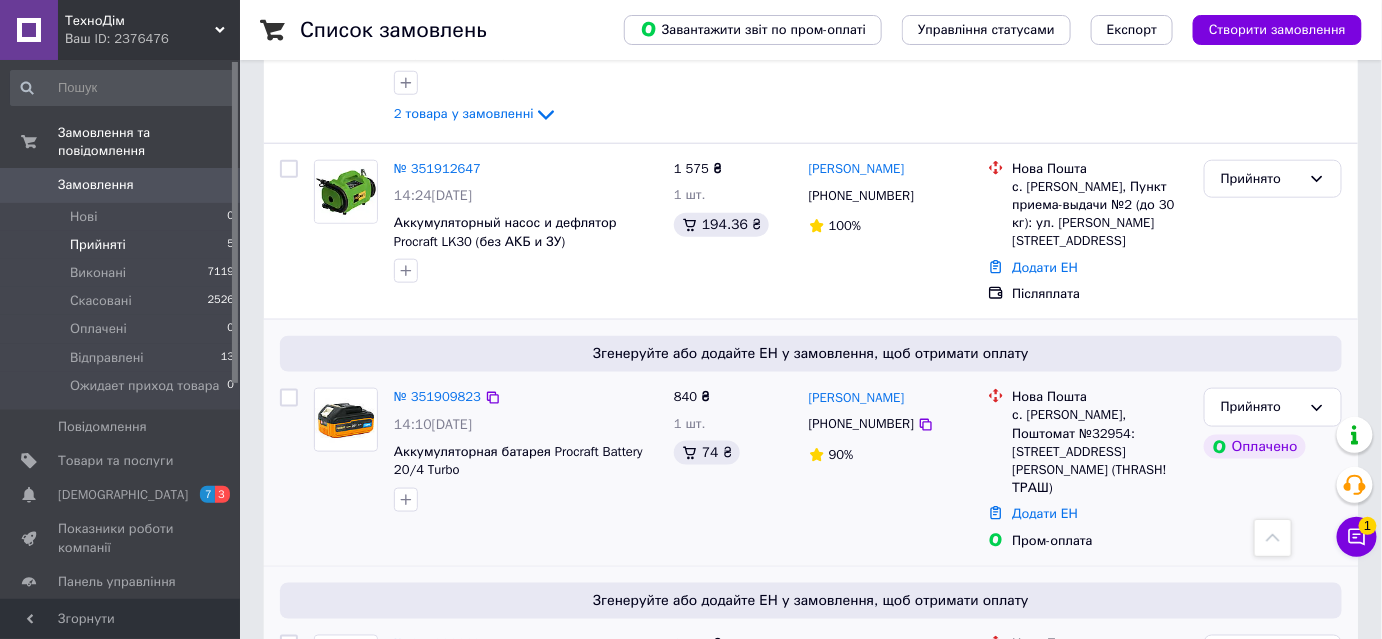 scroll, scrollTop: 620, scrollLeft: 0, axis: vertical 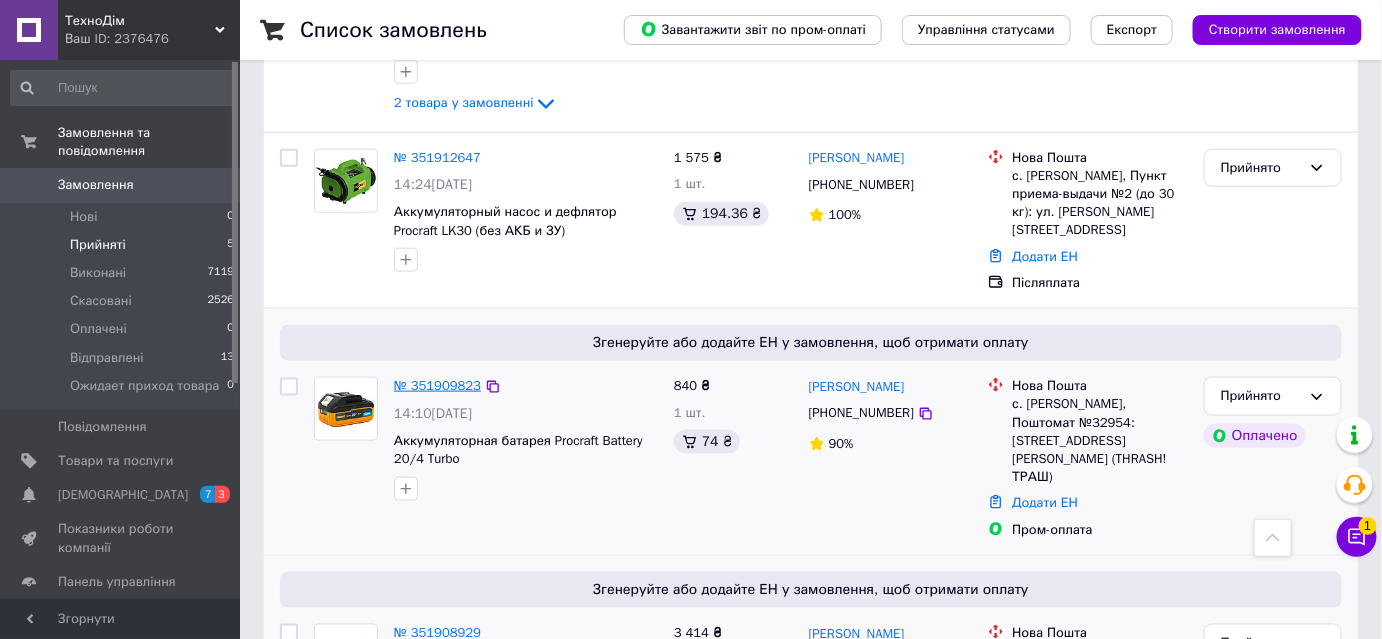 click on "№ 351909823" at bounding box center (437, 385) 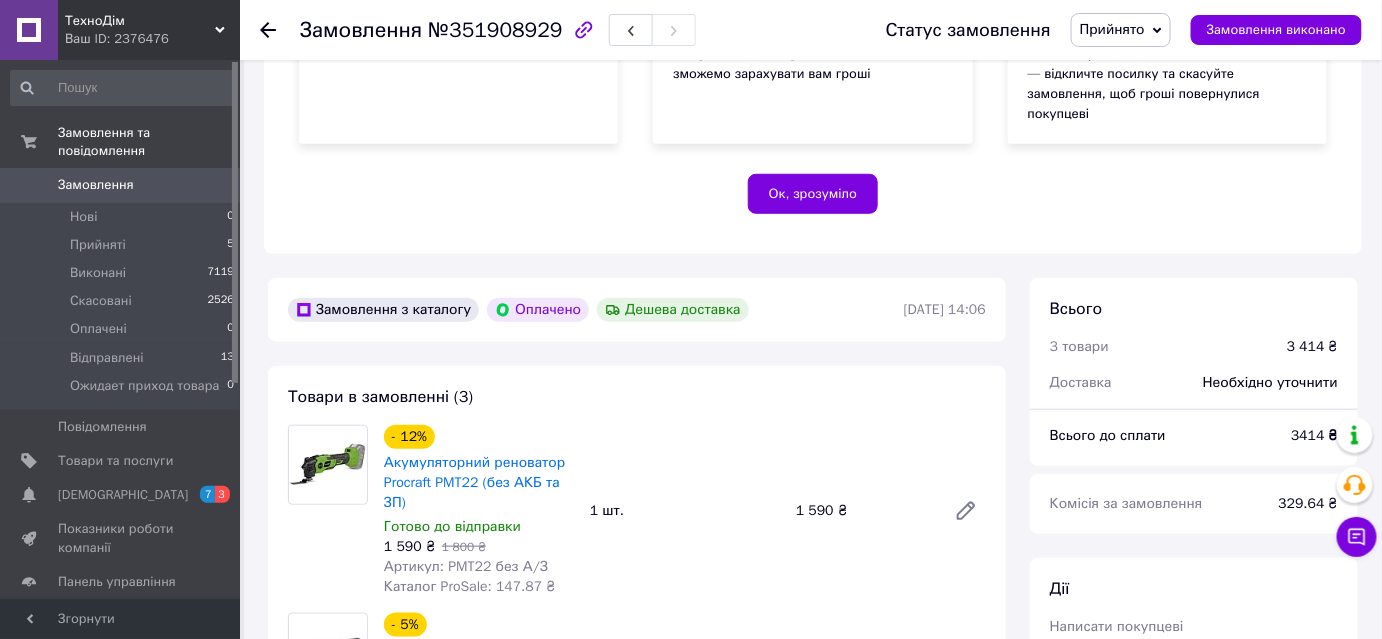 scroll, scrollTop: 636, scrollLeft: 0, axis: vertical 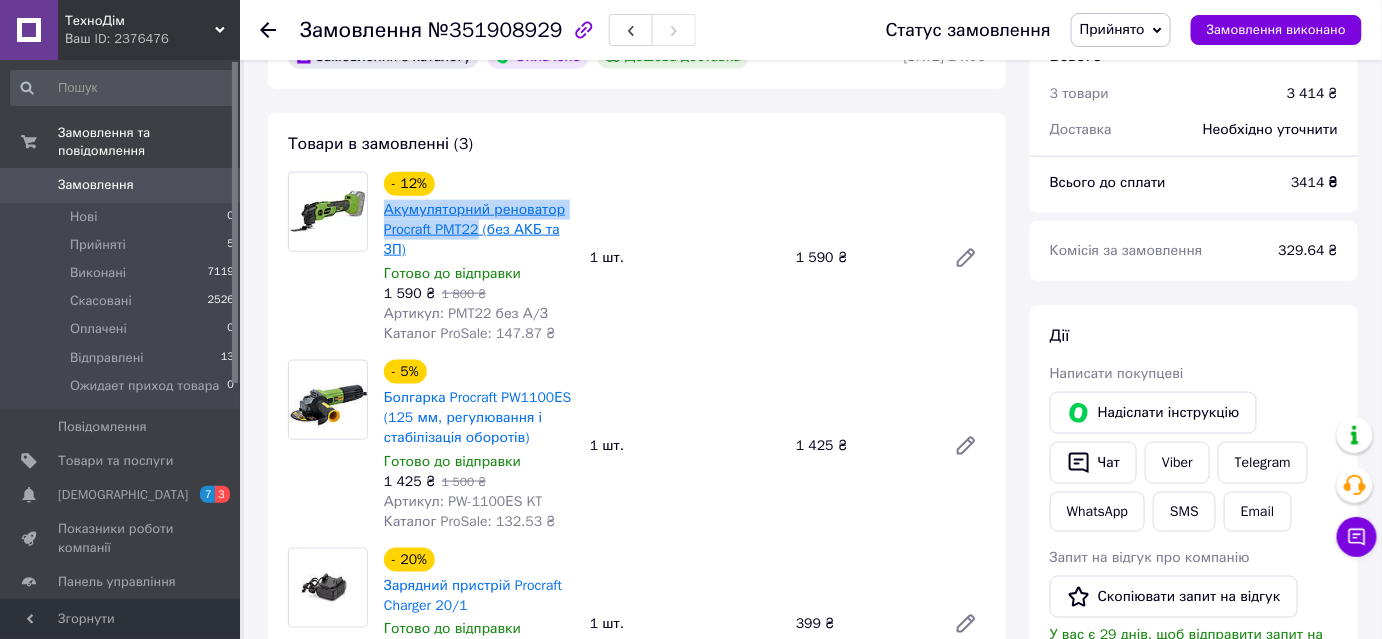 drag, startPoint x: 380, startPoint y: 186, endPoint x: 480, endPoint y: 210, distance: 102.83968 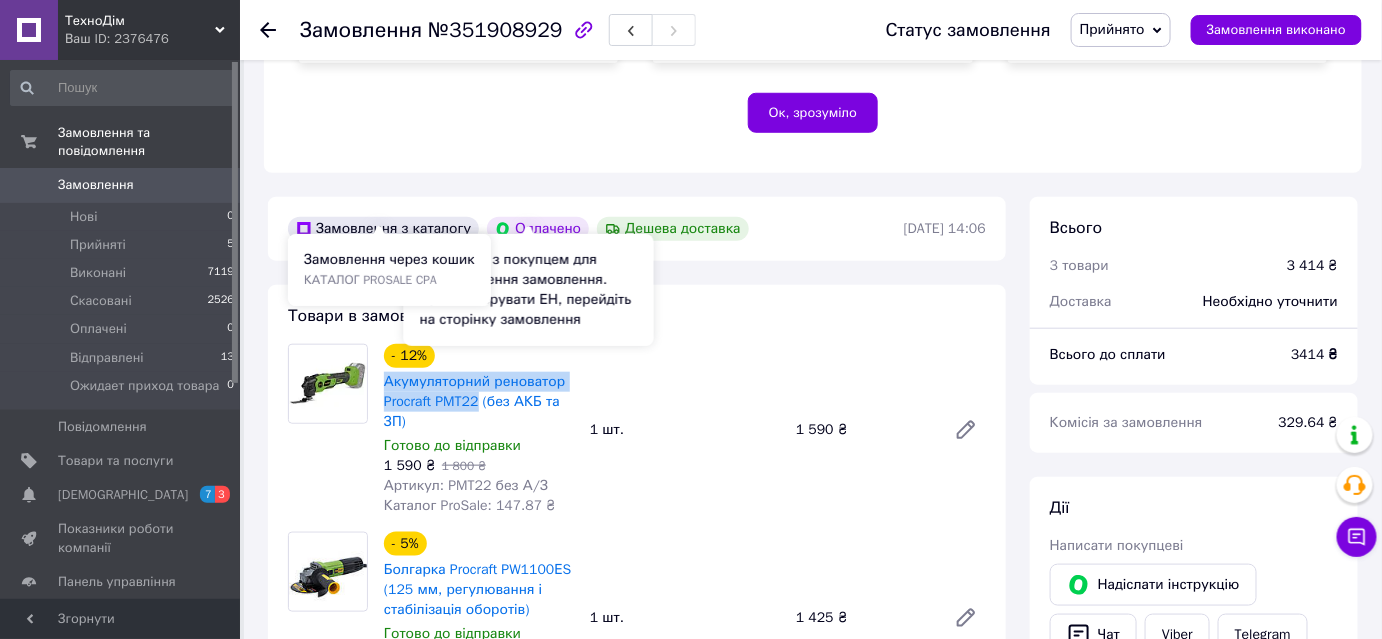 scroll, scrollTop: 454, scrollLeft: 0, axis: vertical 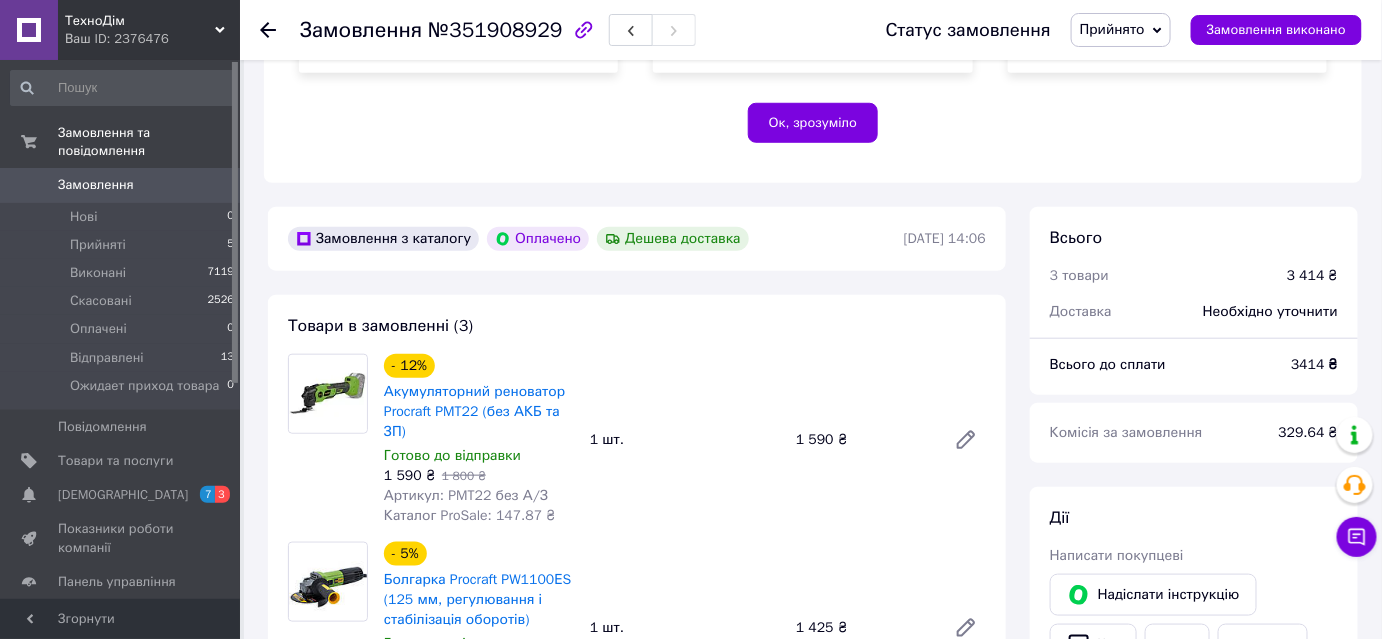 click at bounding box center (268, 30) 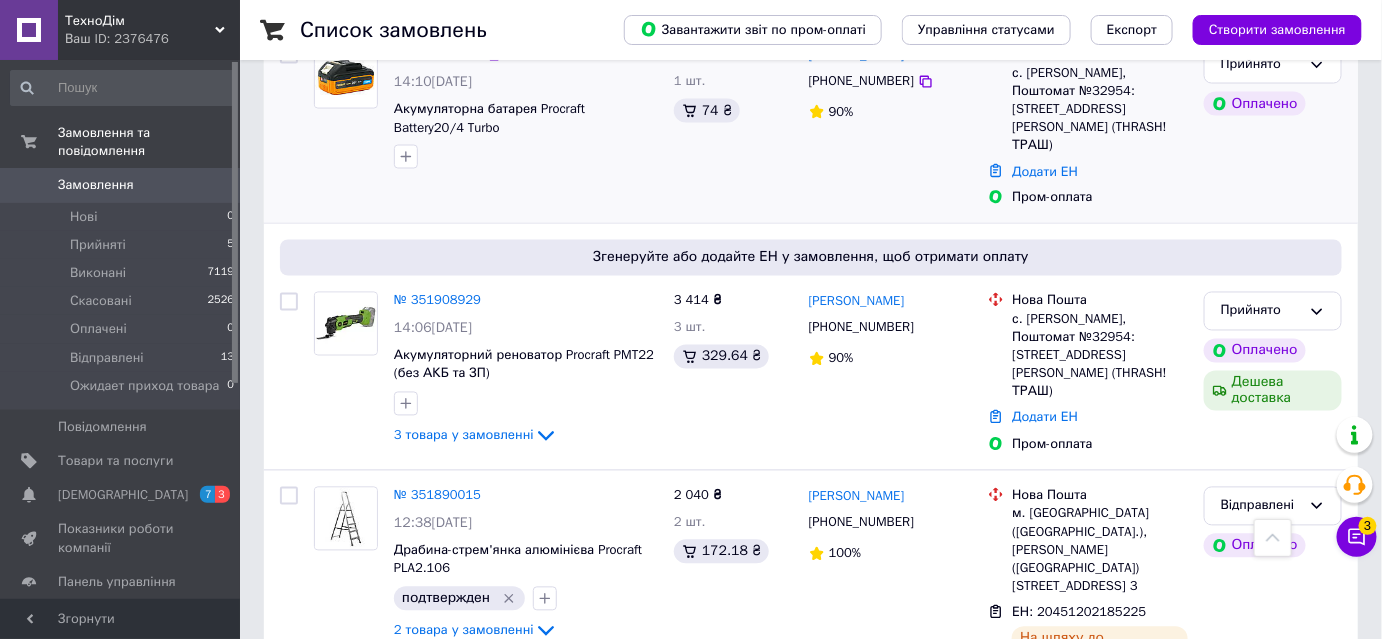 scroll, scrollTop: 909, scrollLeft: 0, axis: vertical 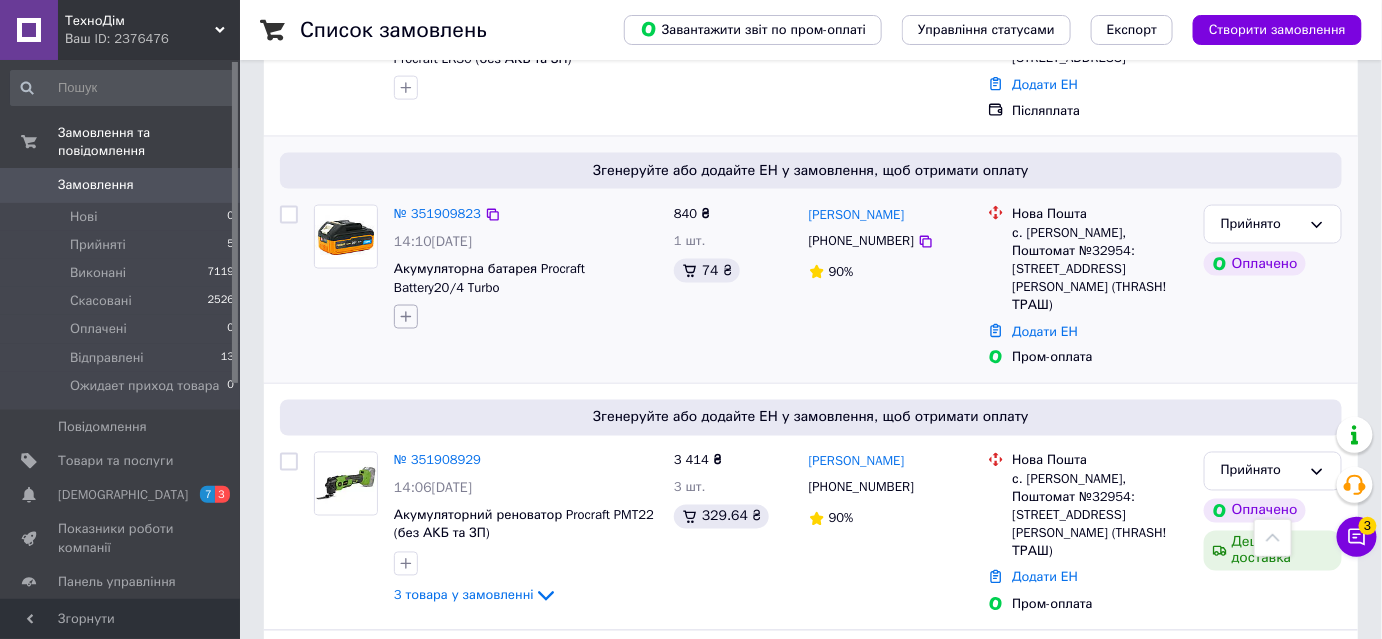 click 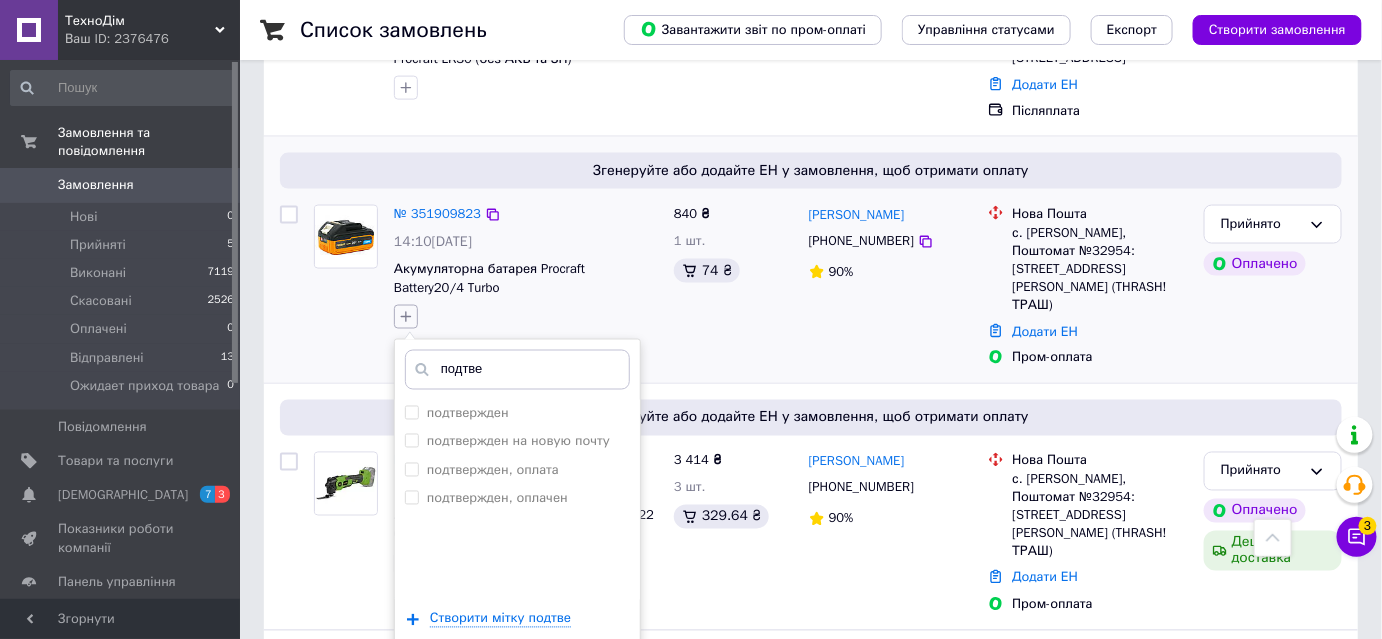 type on "подтвер" 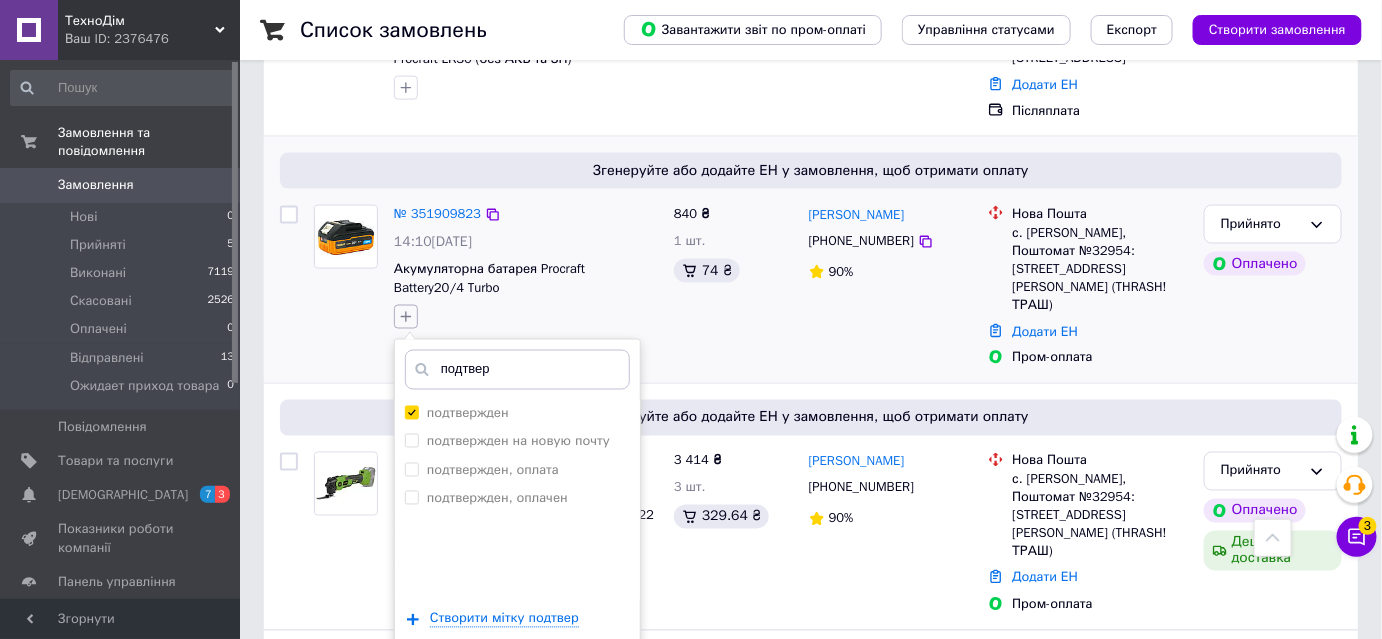 checkbox on "true" 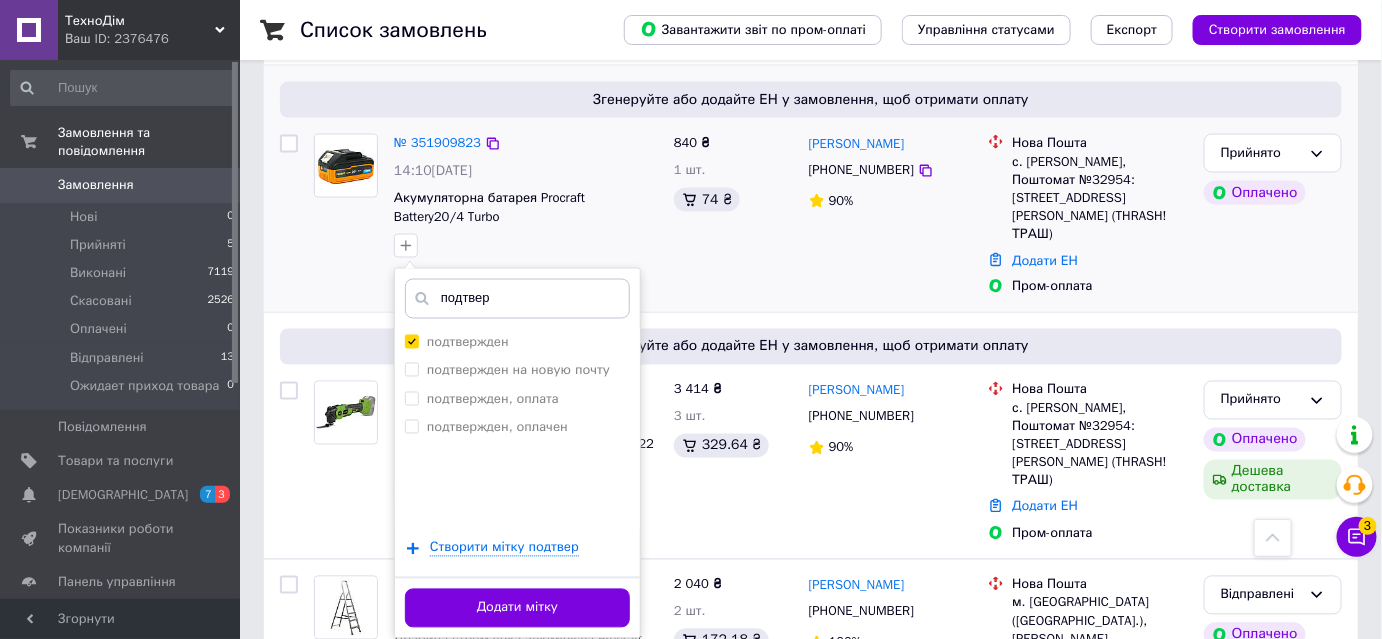 scroll, scrollTop: 1090, scrollLeft: 0, axis: vertical 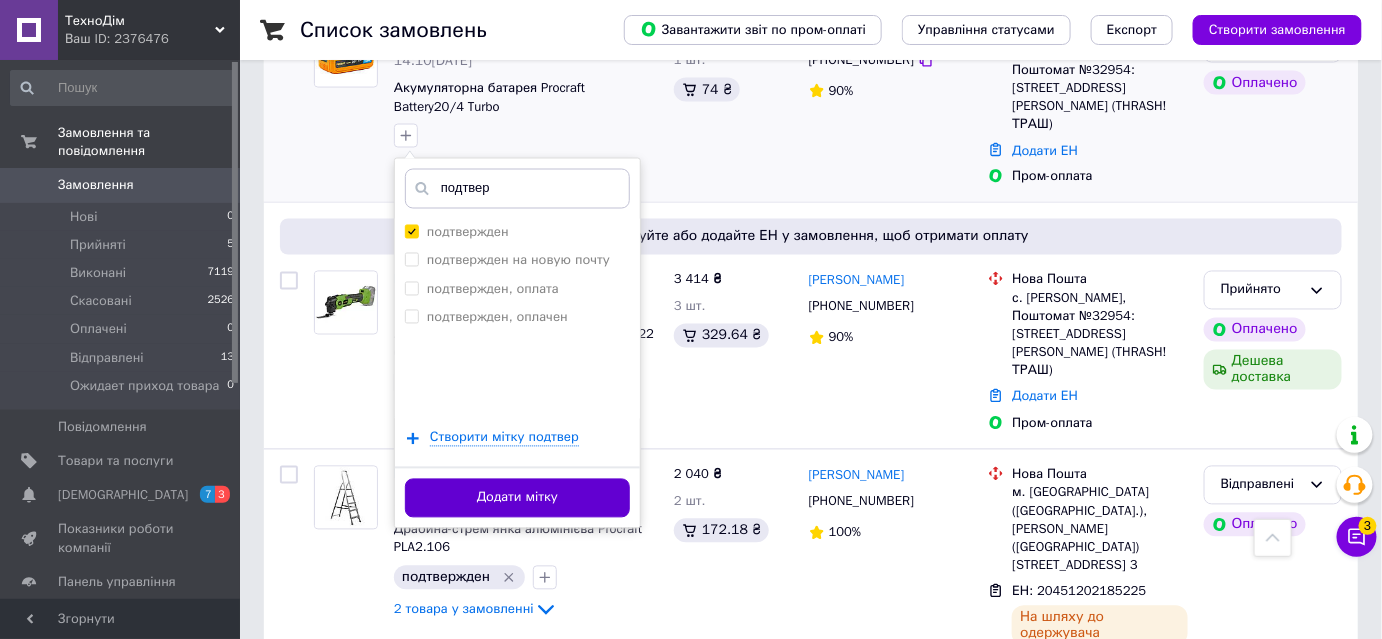 type on "подтвер" 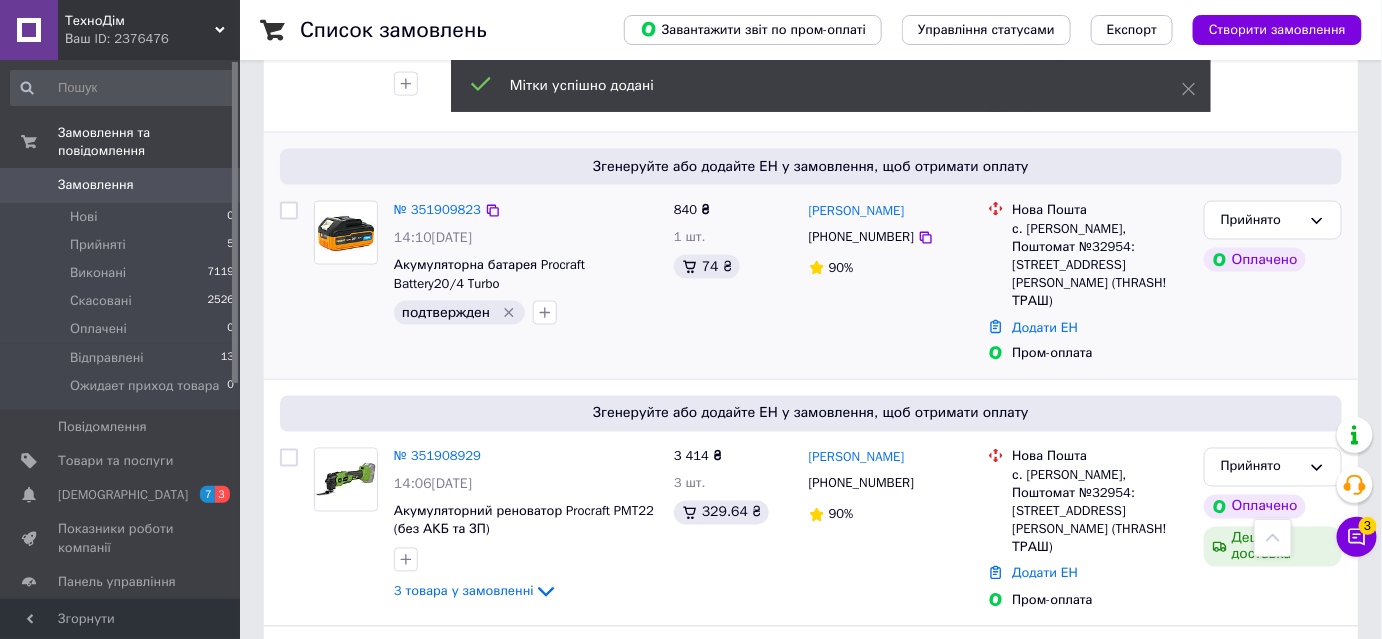 scroll, scrollTop: 909, scrollLeft: 0, axis: vertical 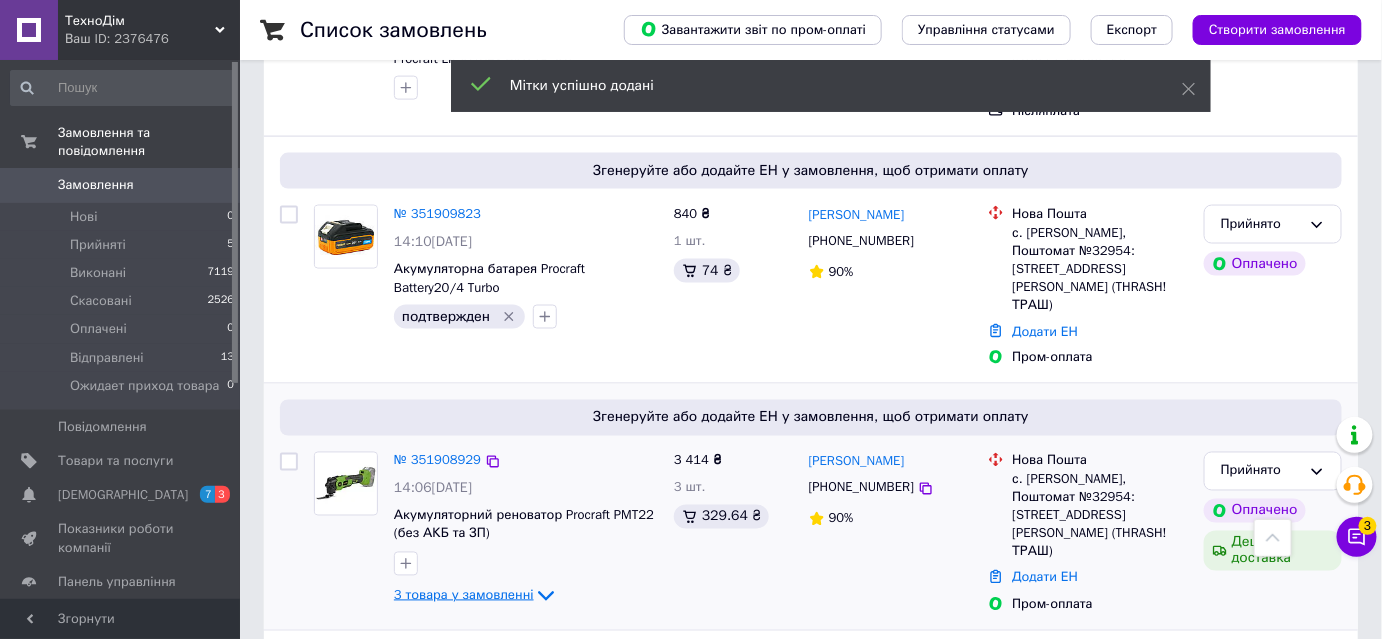click 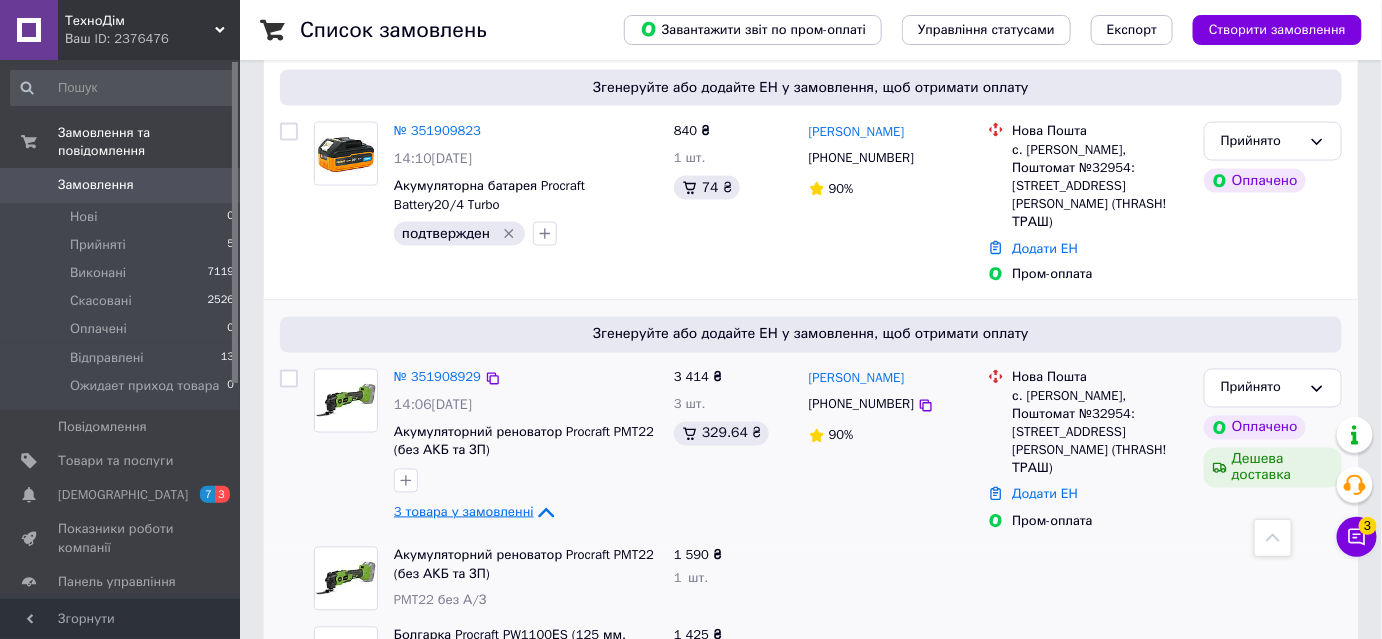 scroll, scrollTop: 1090, scrollLeft: 0, axis: vertical 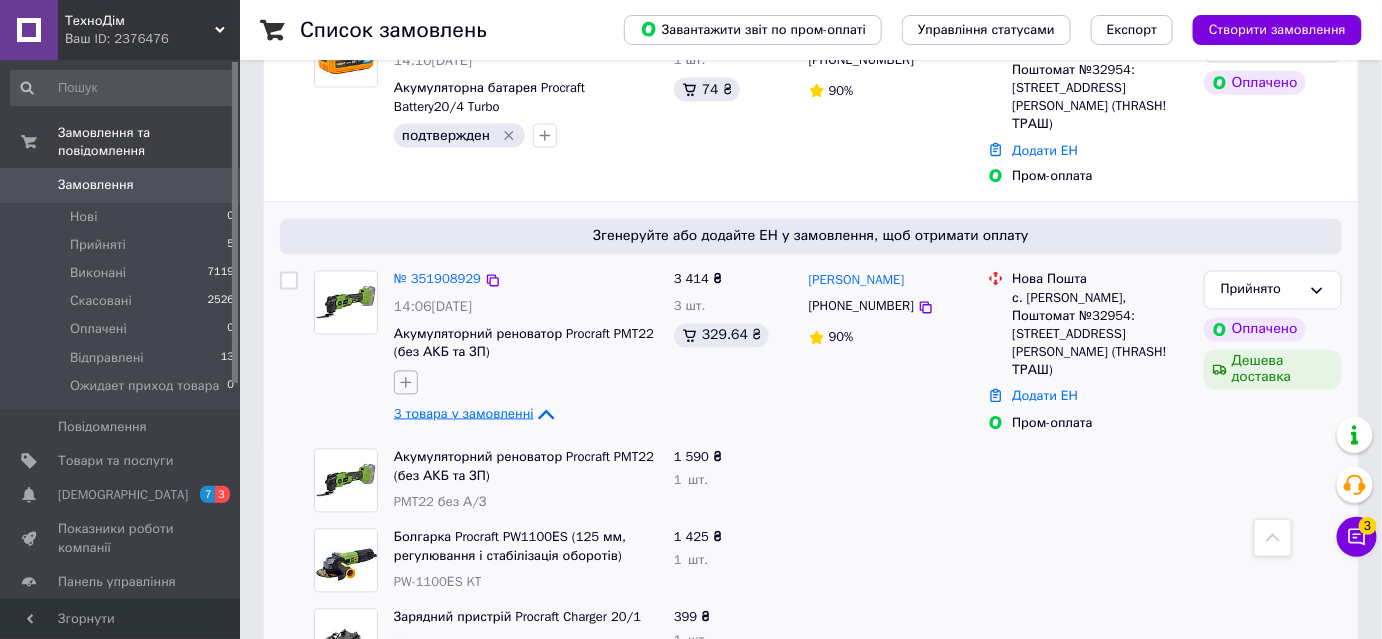 click 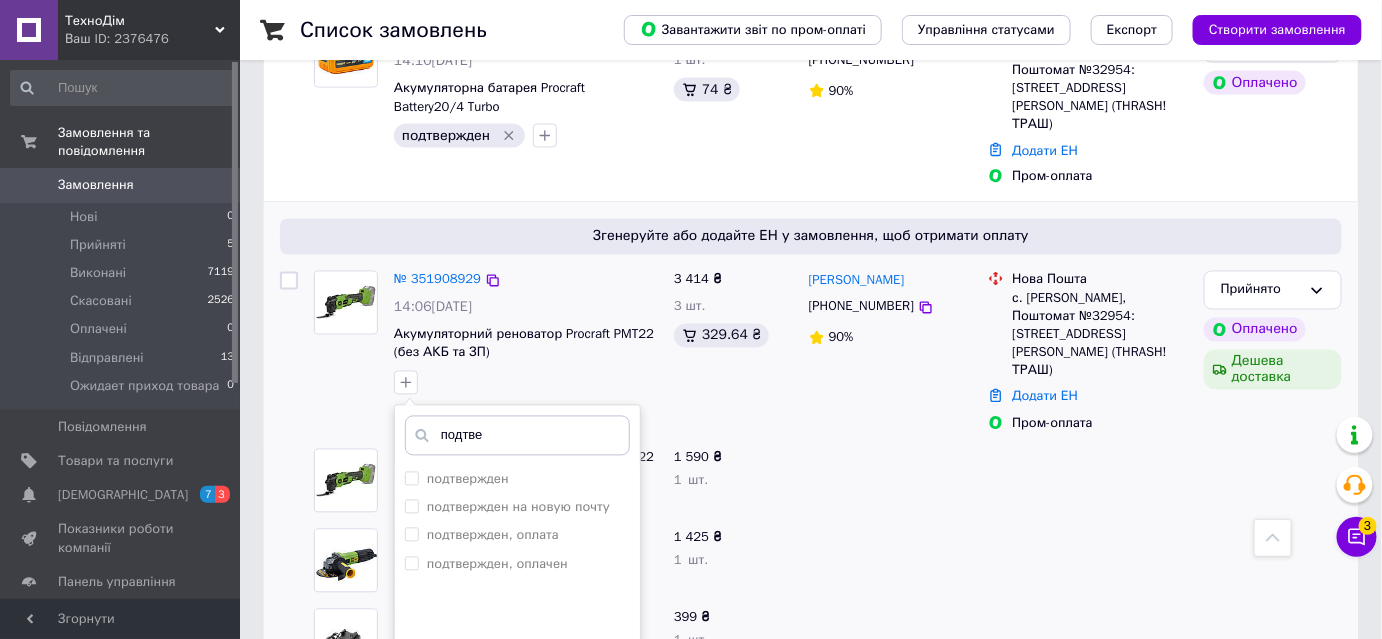 type on "подтвер" 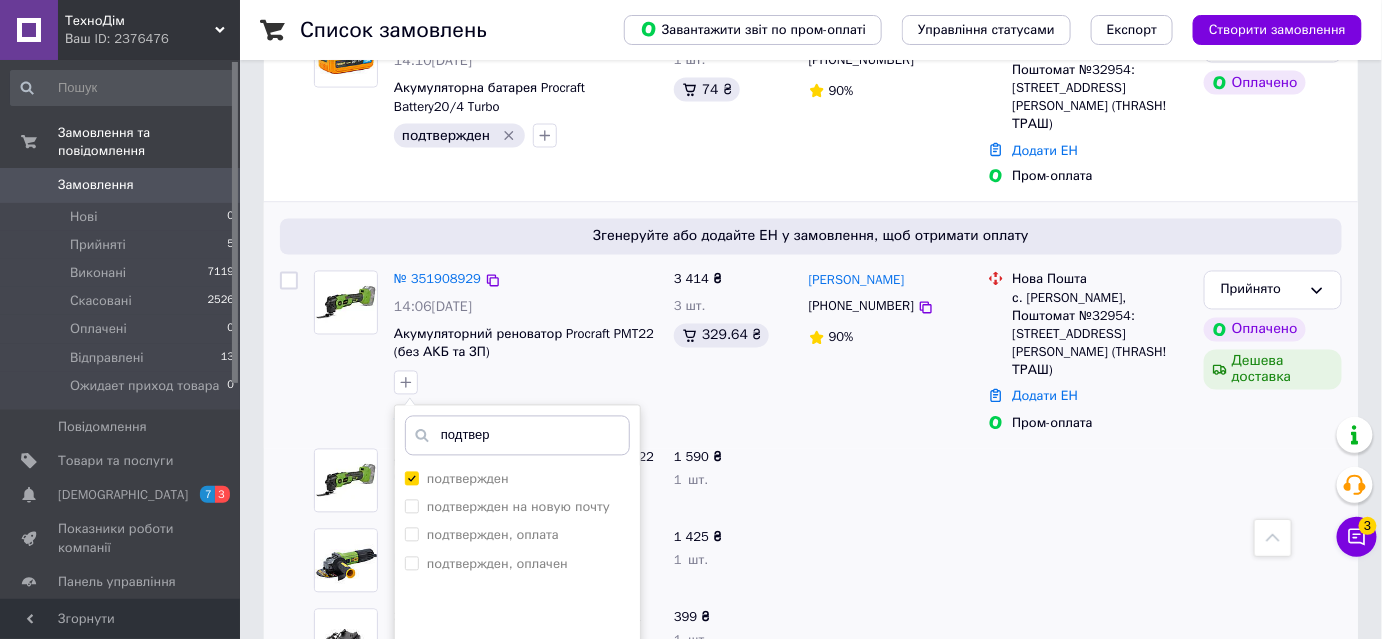 checkbox on "true" 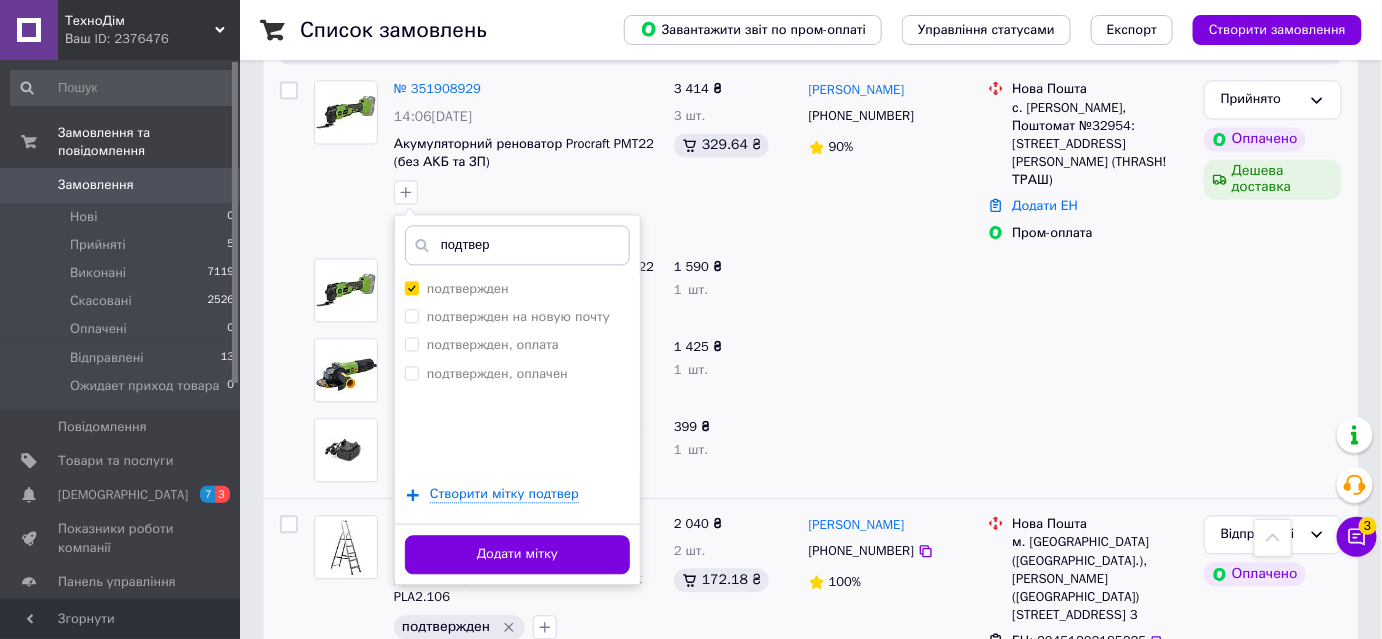 scroll, scrollTop: 1363, scrollLeft: 0, axis: vertical 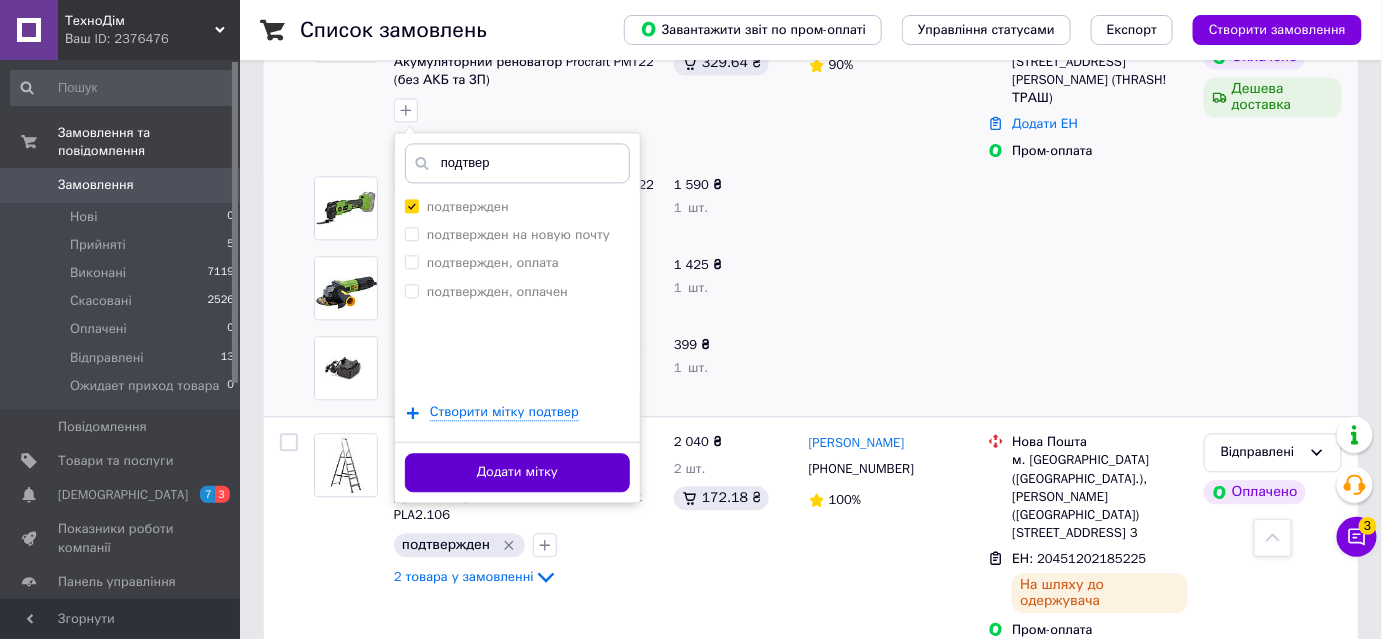 type on "подтвер" 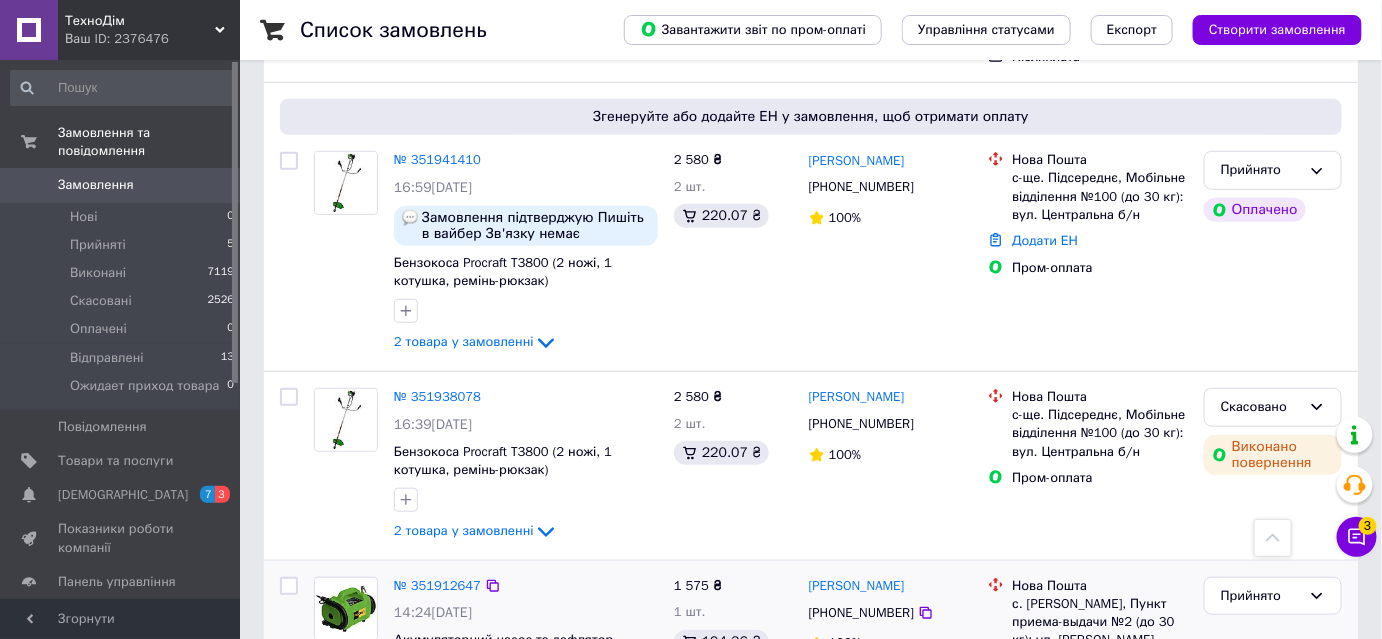 scroll, scrollTop: 181, scrollLeft: 0, axis: vertical 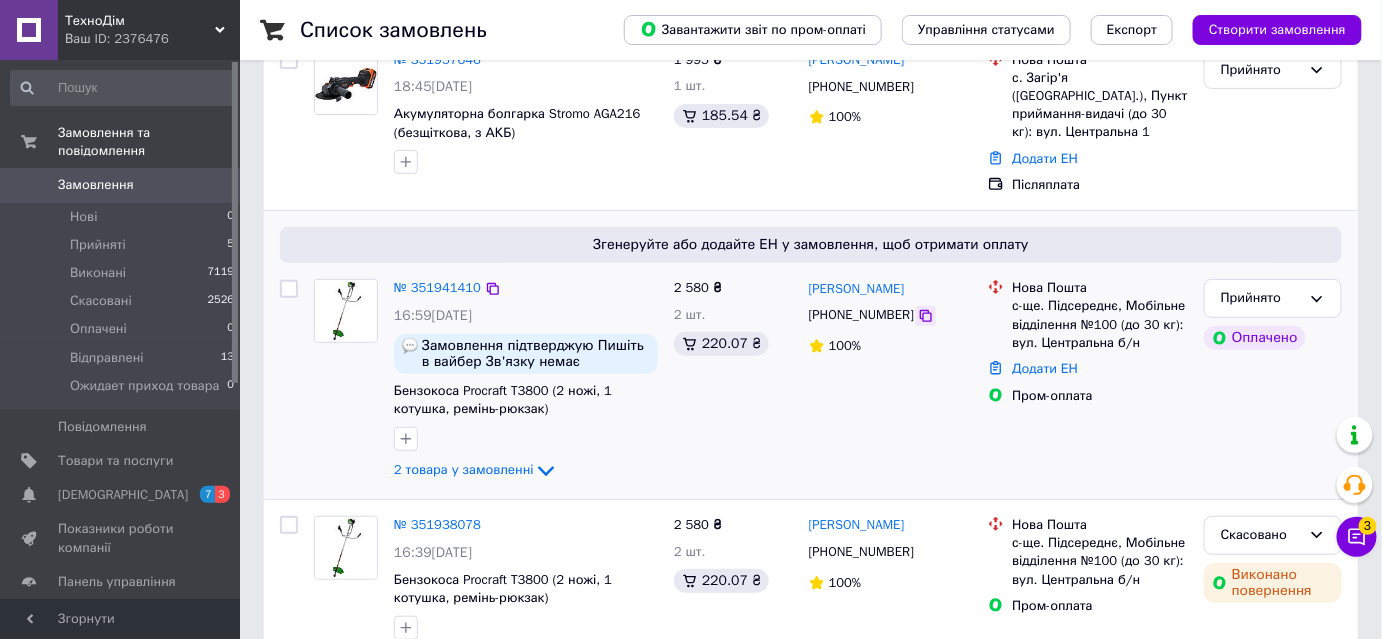 click 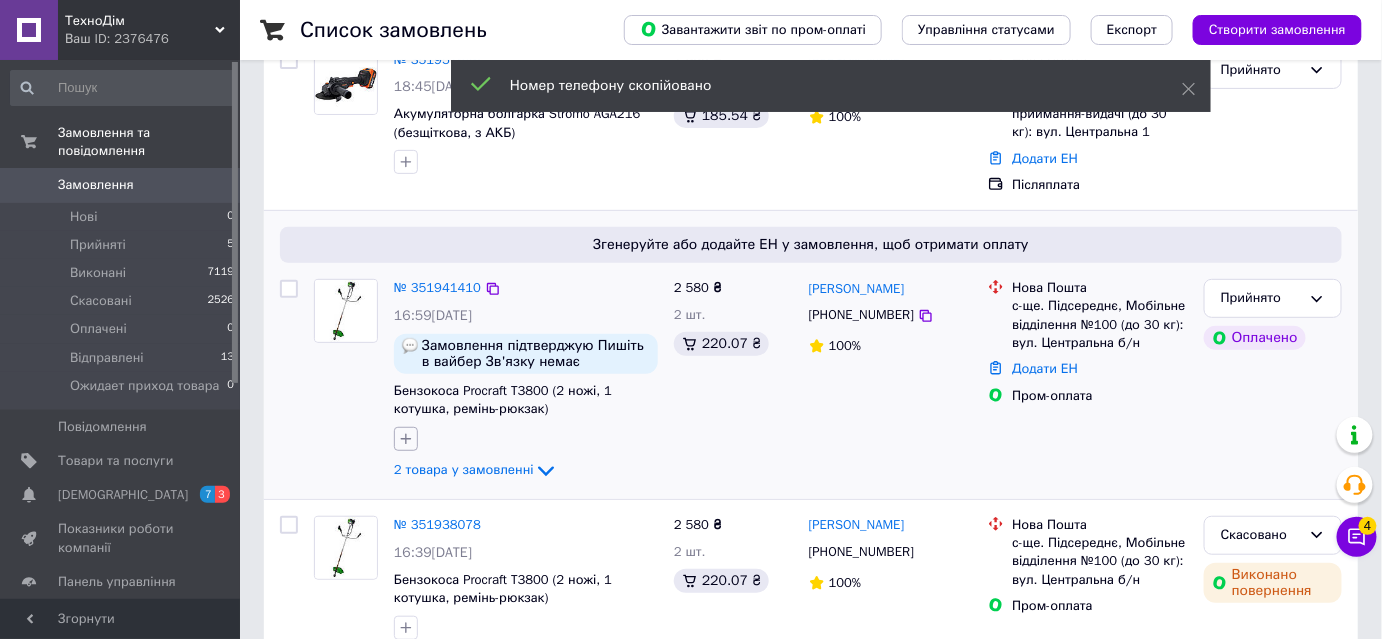 click 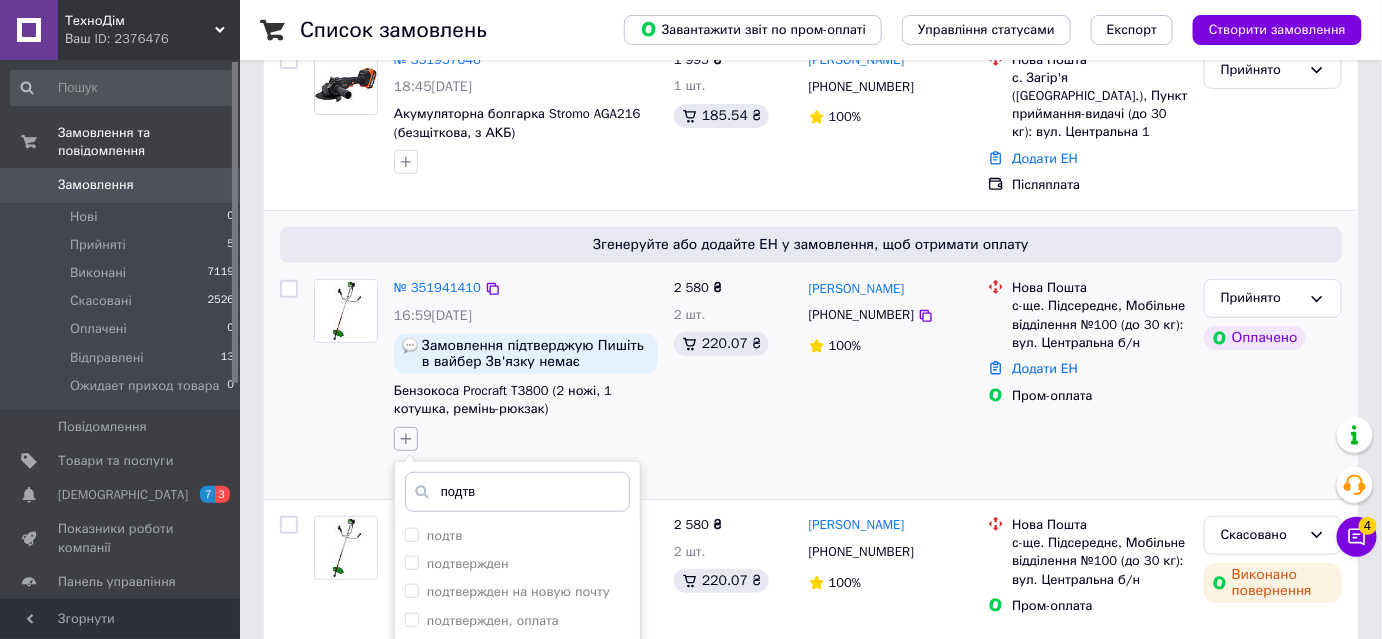 type on "подтвр" 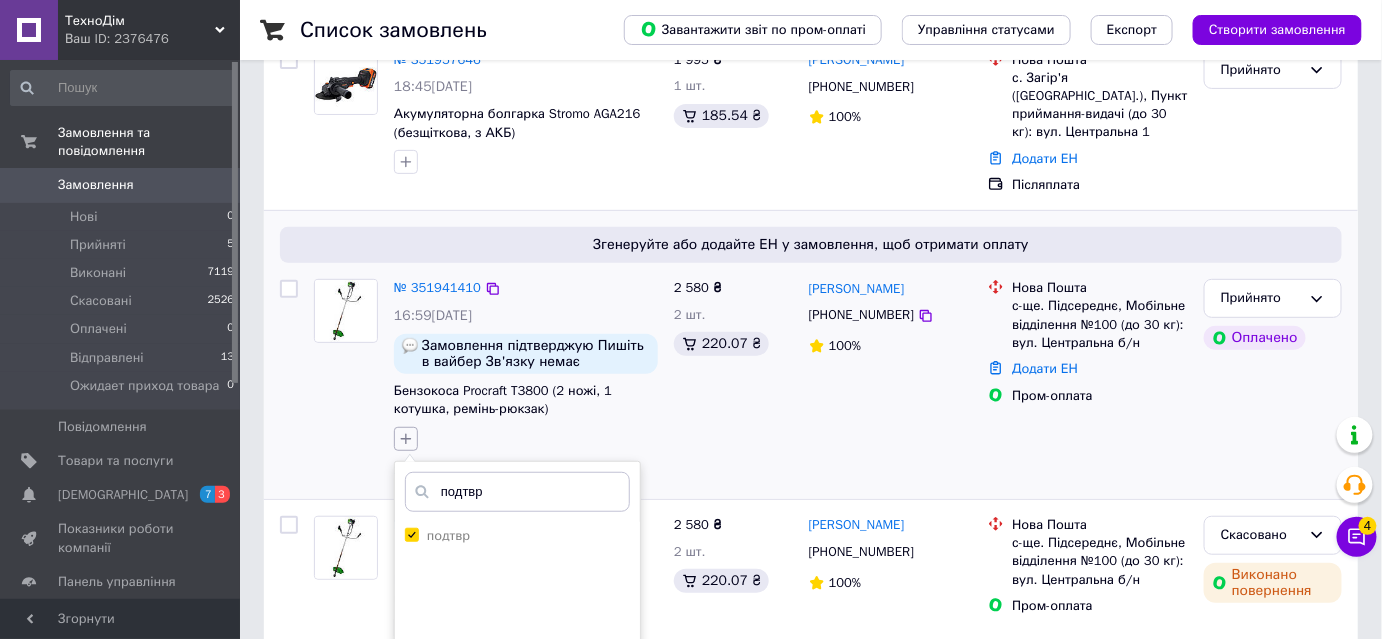 checkbox on "true" 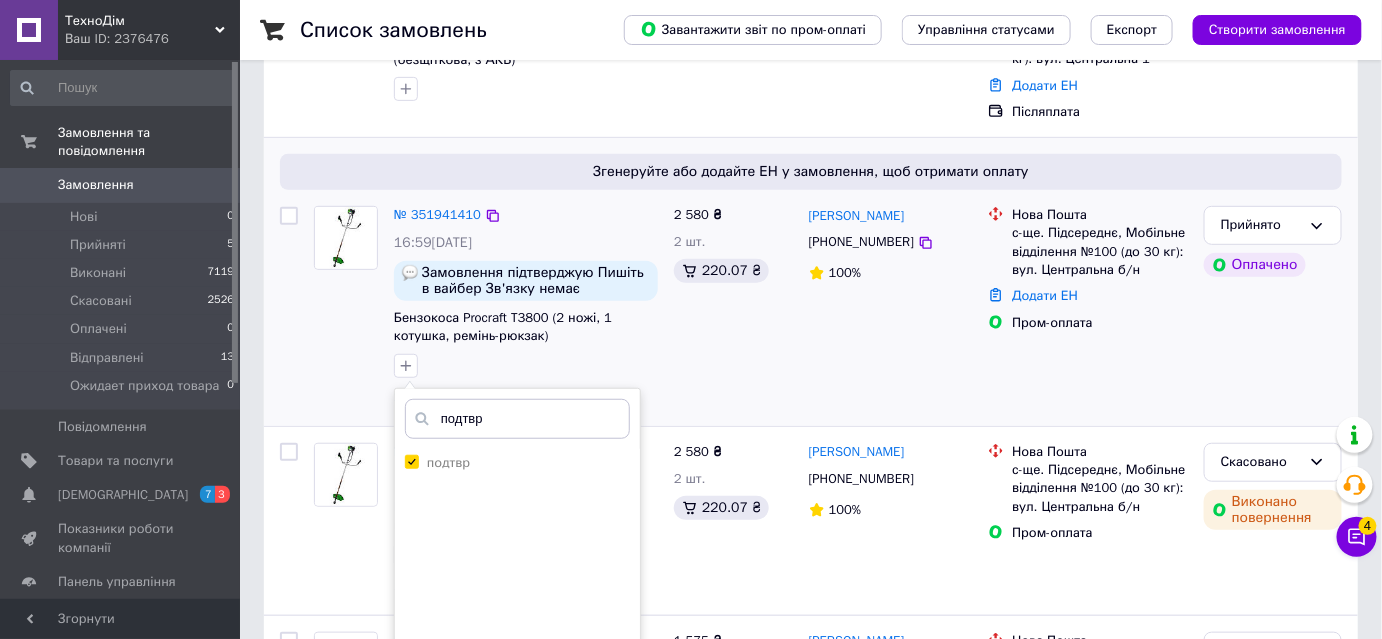 scroll, scrollTop: 363, scrollLeft: 0, axis: vertical 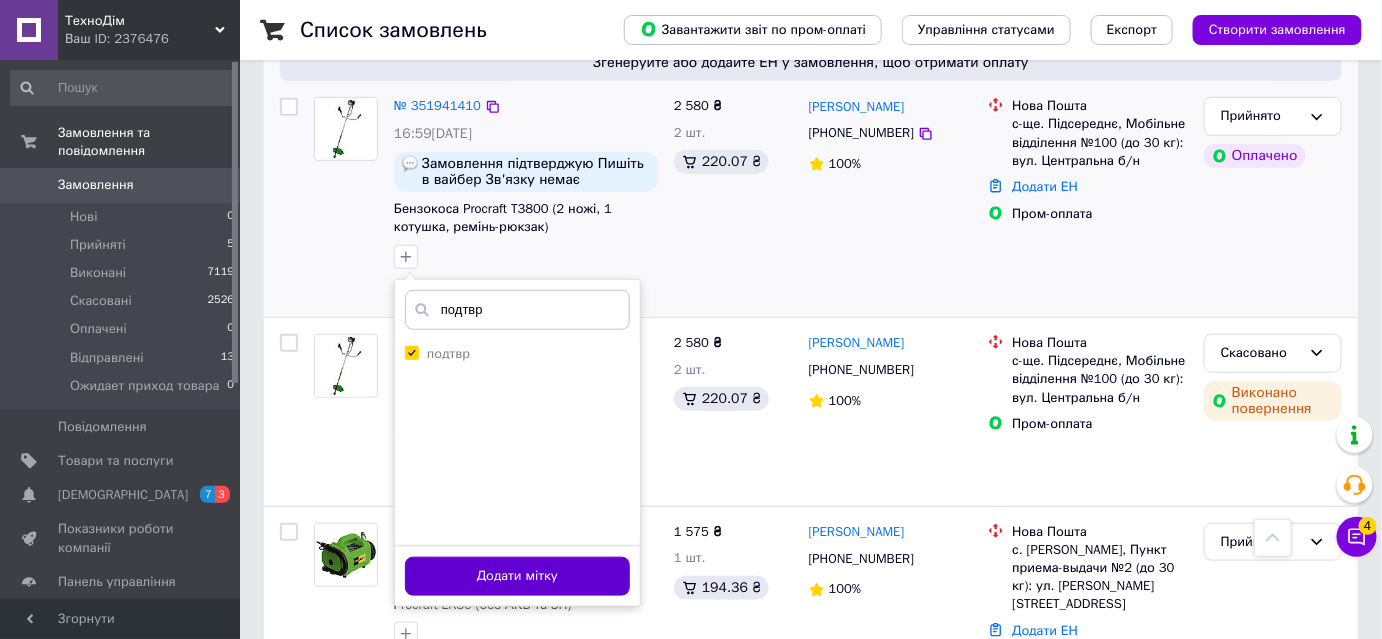 type on "подтвр" 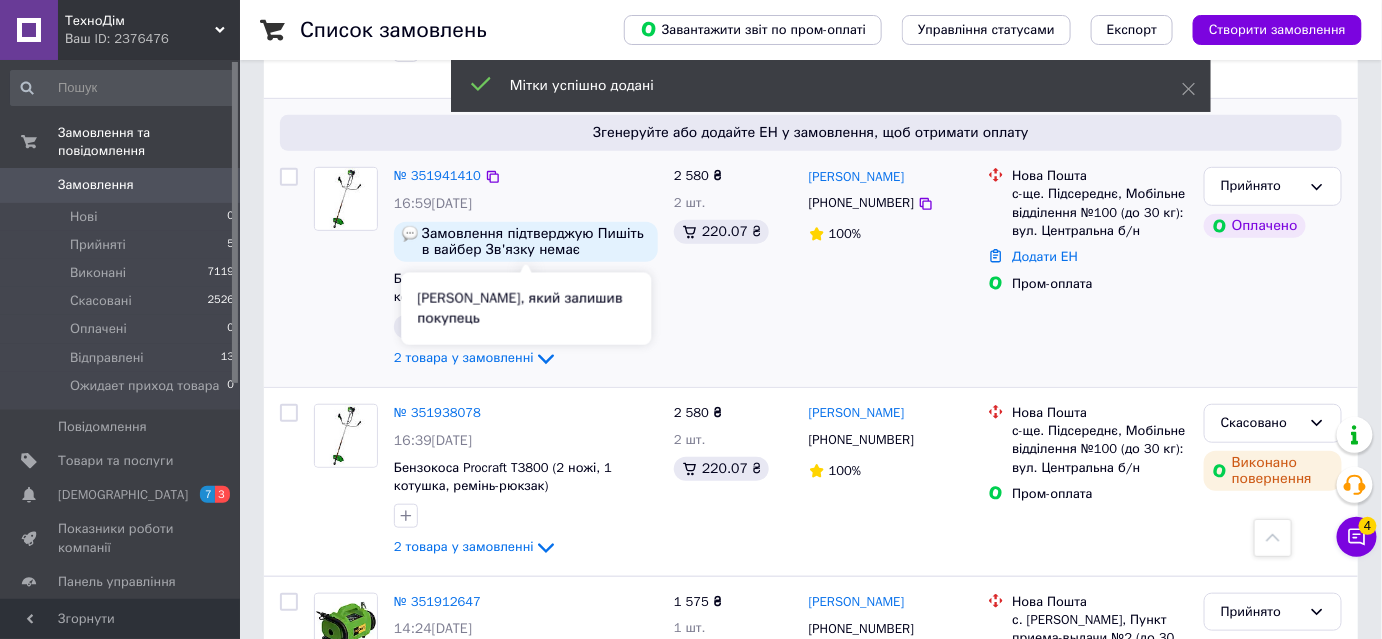 scroll, scrollTop: 181, scrollLeft: 0, axis: vertical 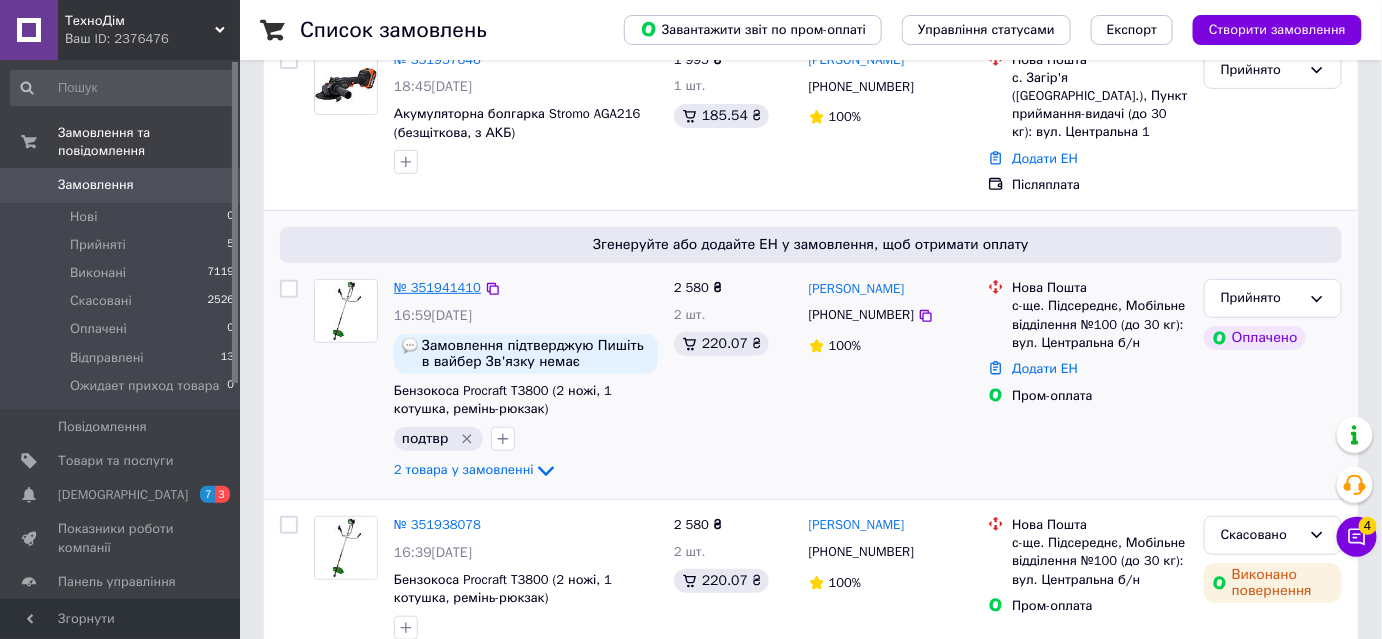 click on "№ 351941410" at bounding box center (437, 287) 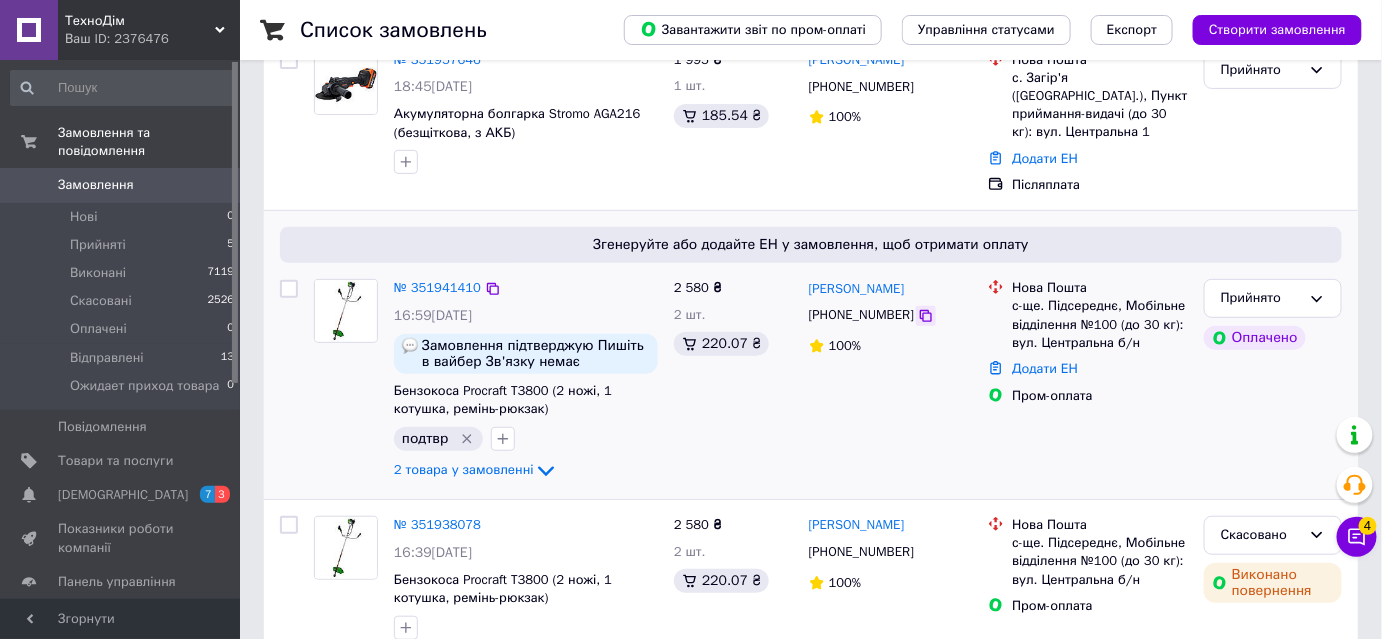 click 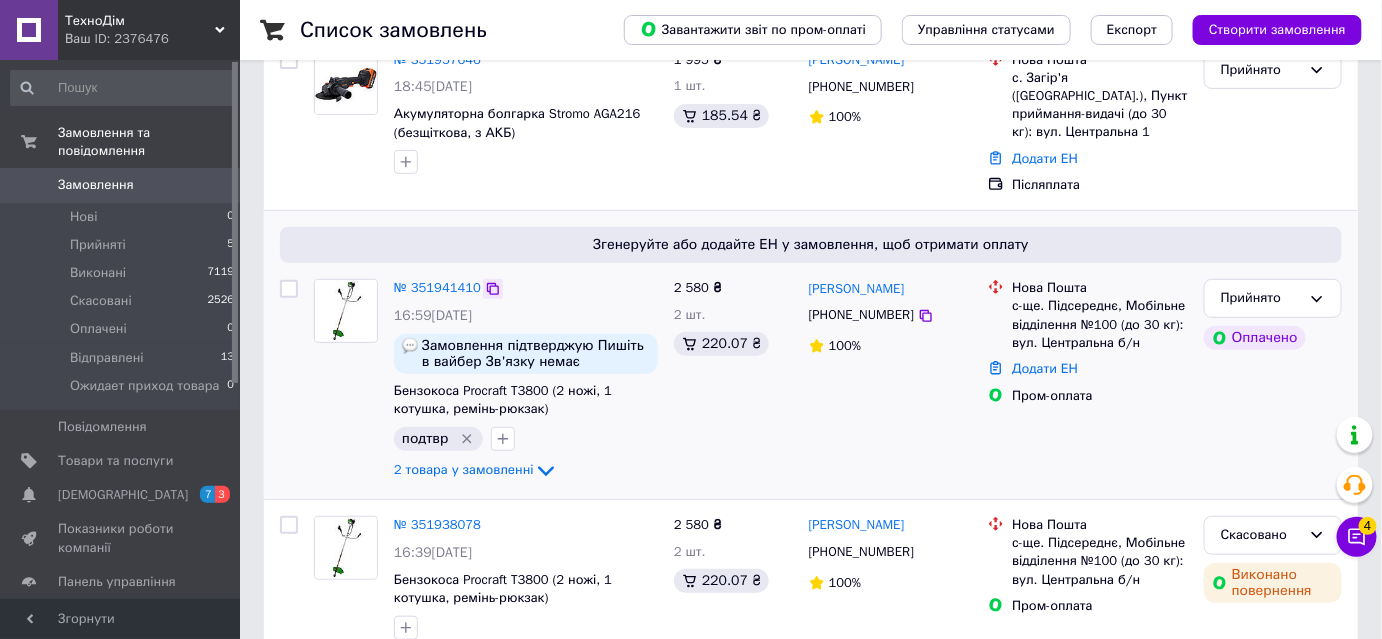 click 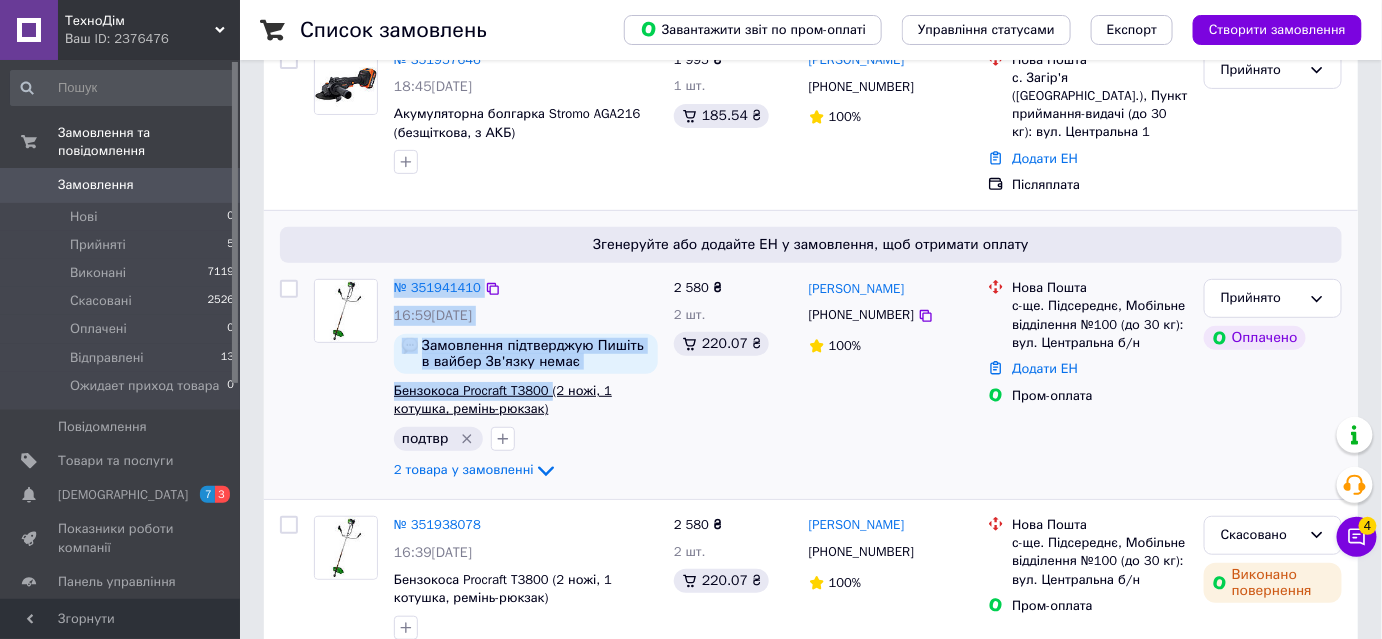 drag, startPoint x: 384, startPoint y: 386, endPoint x: 546, endPoint y: 383, distance: 162.02777 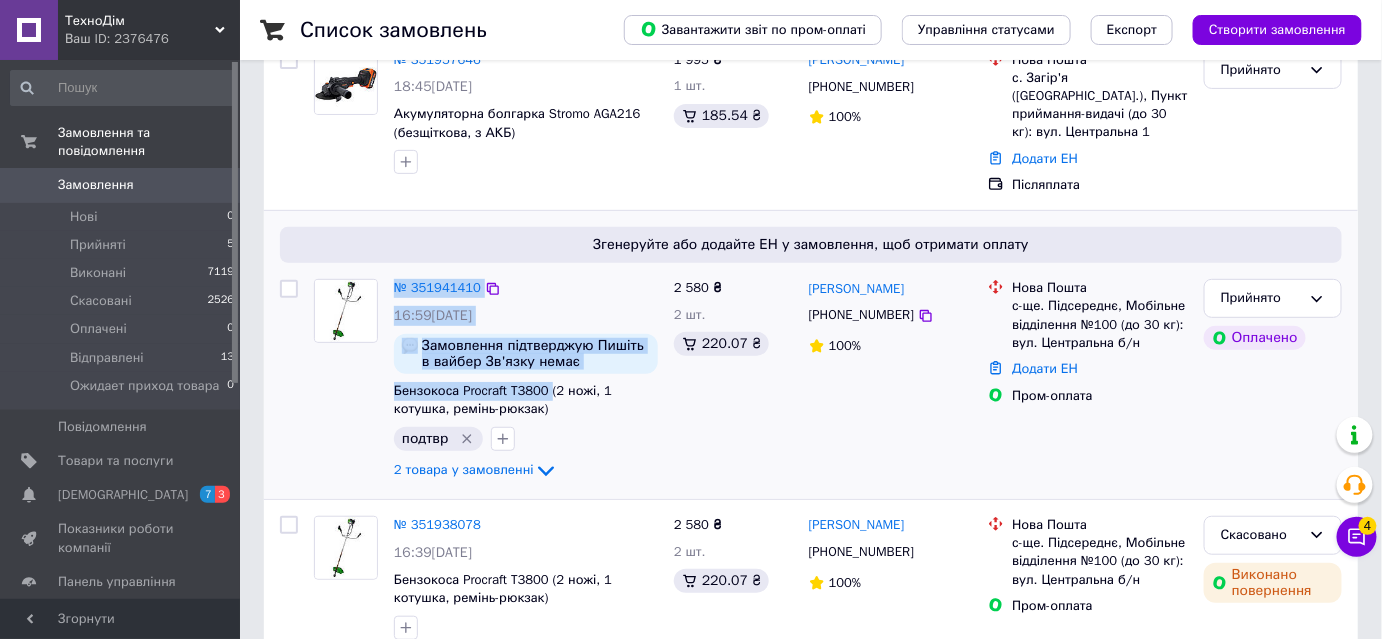 click at bounding box center [346, 381] 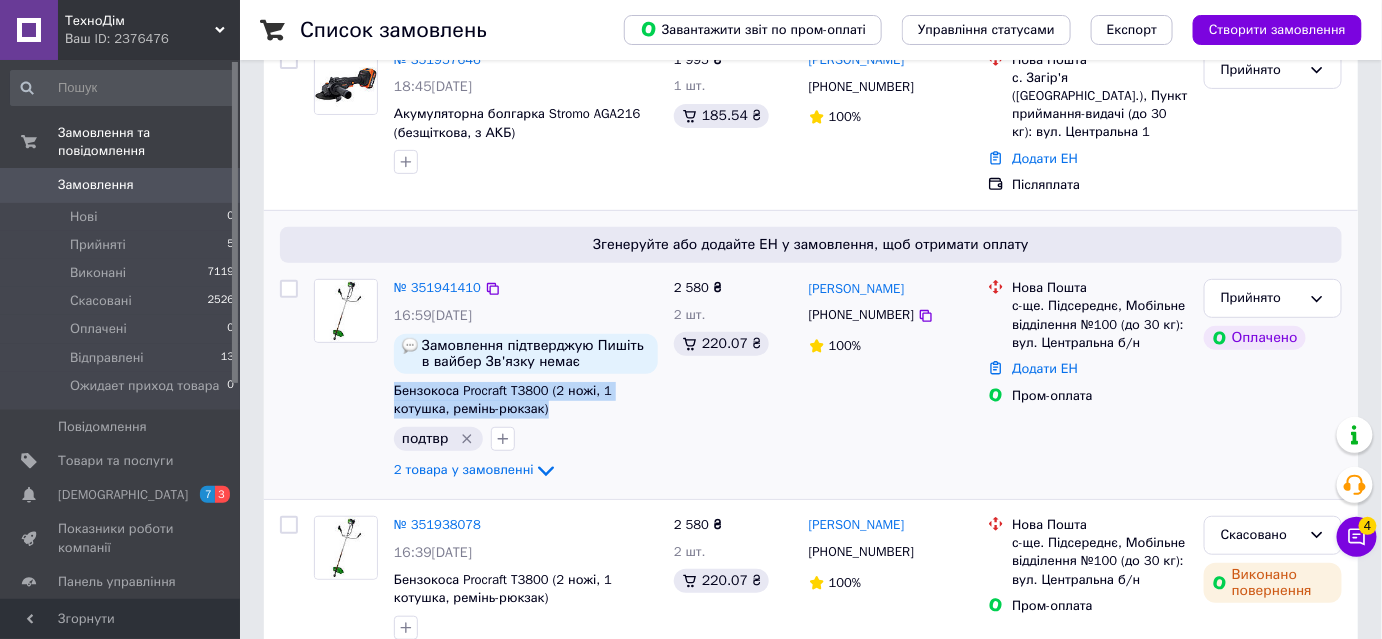 drag, startPoint x: 385, startPoint y: 392, endPoint x: 542, endPoint y: 401, distance: 157.25775 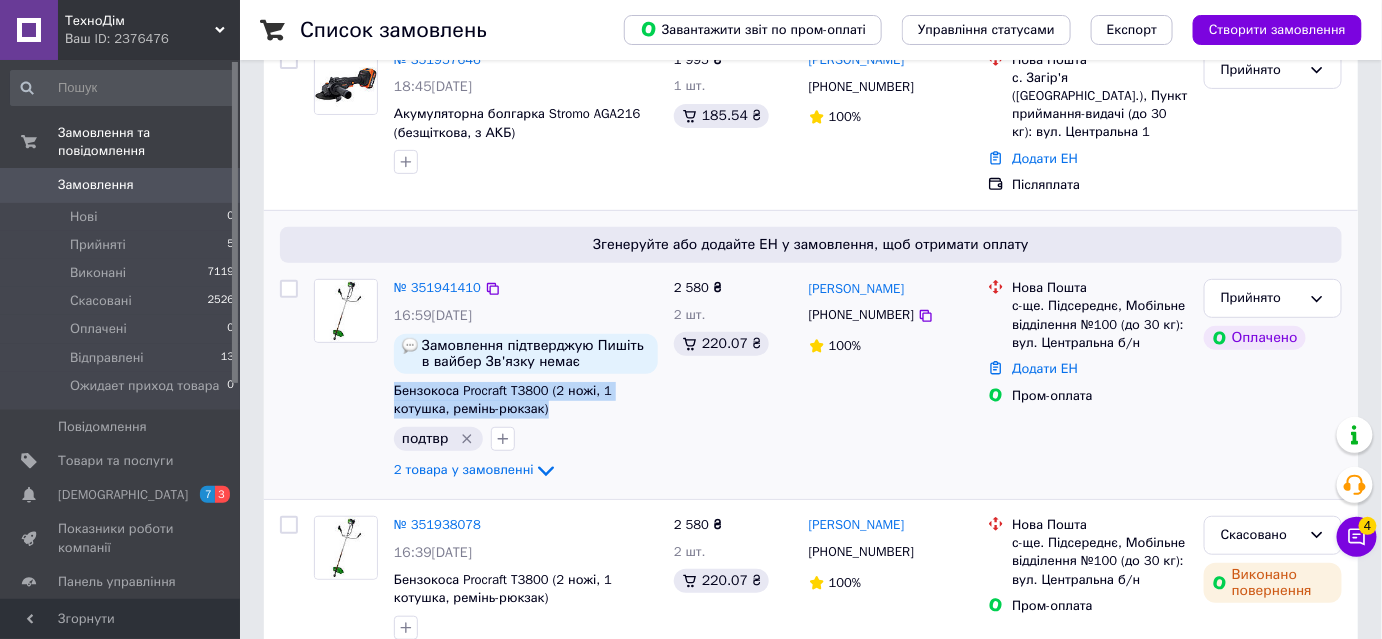 click on "№ 351941410 16:59, 09.07.2025 Замовлення підтверджую
Пишіть в вайбер
Зв'язку немає  Бензокоса Procraft T3800 (2 ножі, 1 котушка, ремінь-рюкзак) подтвр   2 товара у замовленні" at bounding box center (526, 381) 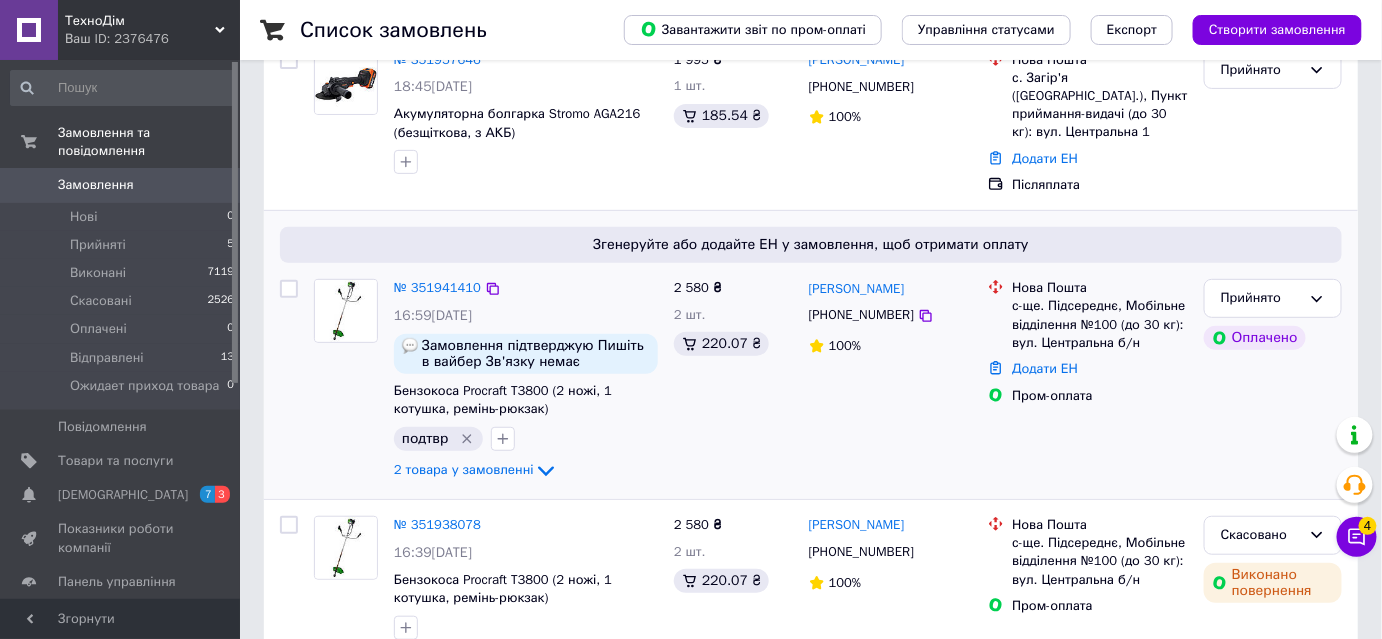 click on "Згенеруйте або додайте ЕН у замовлення, щоб отримати оплату № 351941410 16:59, 09.07.2025 Замовлення підтверджую
Пишіть в вайбер
Зв'язку немає  Бензокоса Procraft T3800 (2 ножі, 1 котушка, ремінь-рюкзак) подтвр   2 товара у замовленні 2 580 ₴ 2 шт. 220.07 ₴ Олександр Рогалін +380678949538 100% Нова Пошта с-ще. Підсереднє, Мобільне відділення №100 (до 30 кг): вул. Центральна б/н Додати ЕН Пром-оплата Прийнято Оплачено" at bounding box center (811, 355) 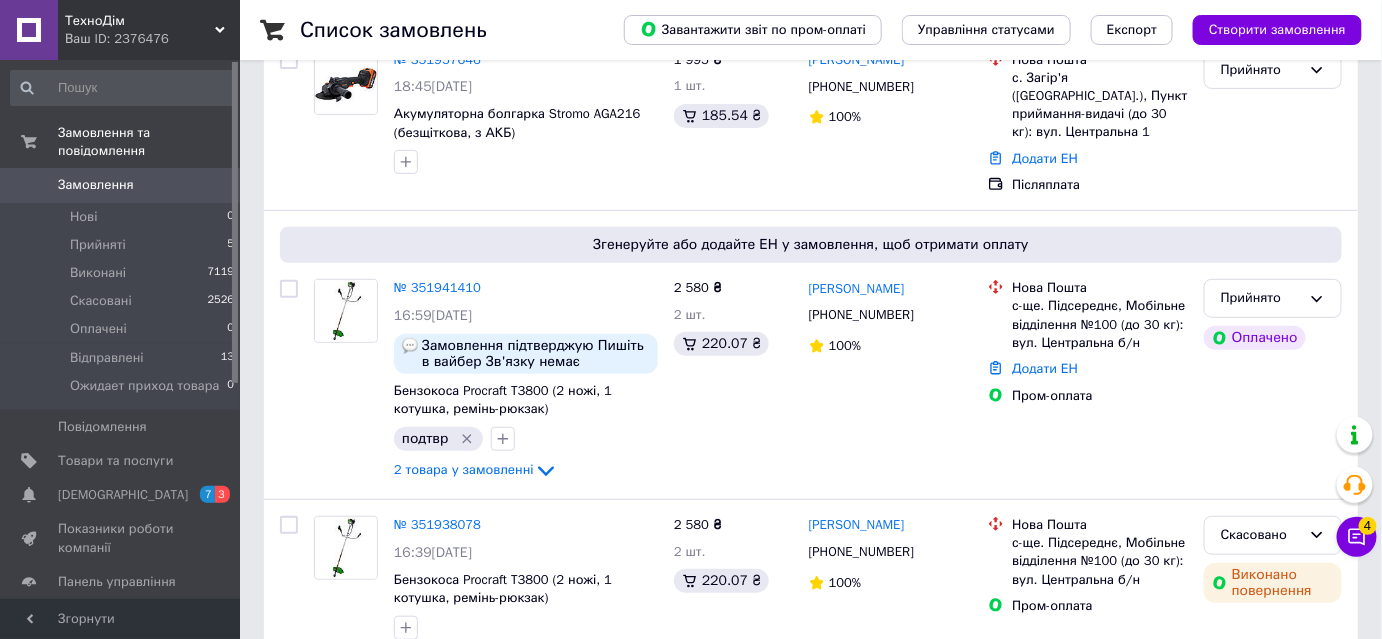 click on "Ваш ID: 2376476" at bounding box center [152, 39] 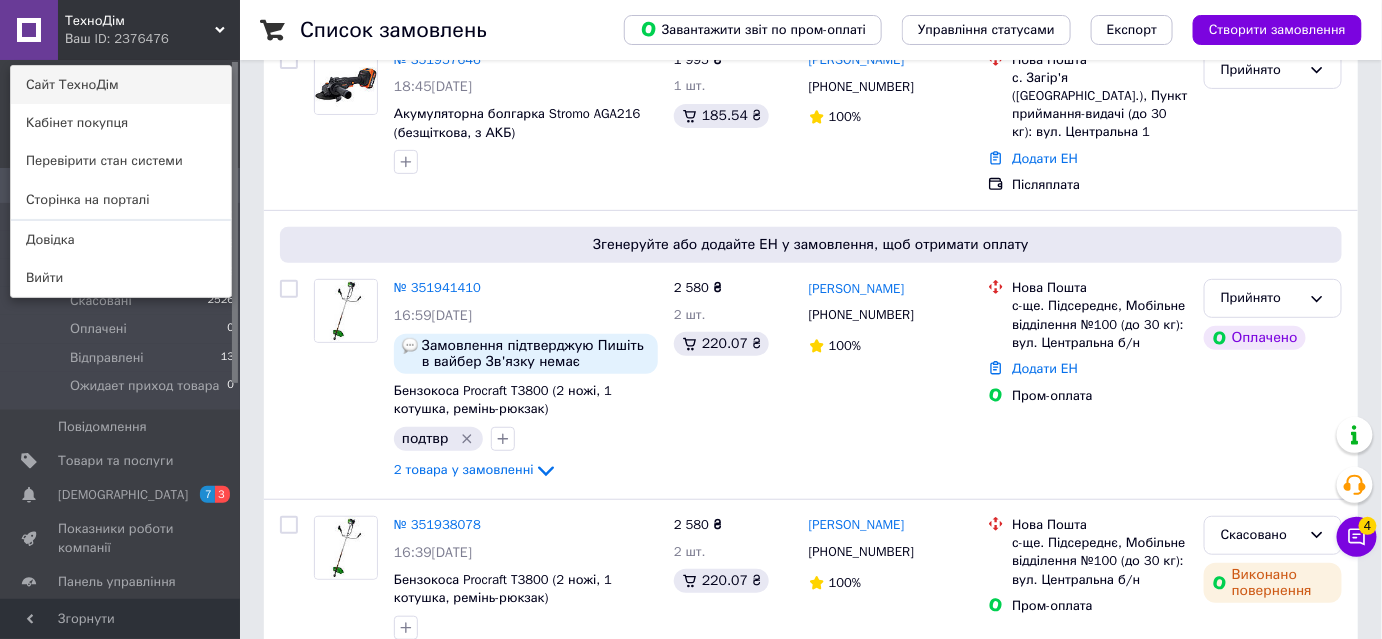 click on "Сайт ТехноДім" at bounding box center [121, 85] 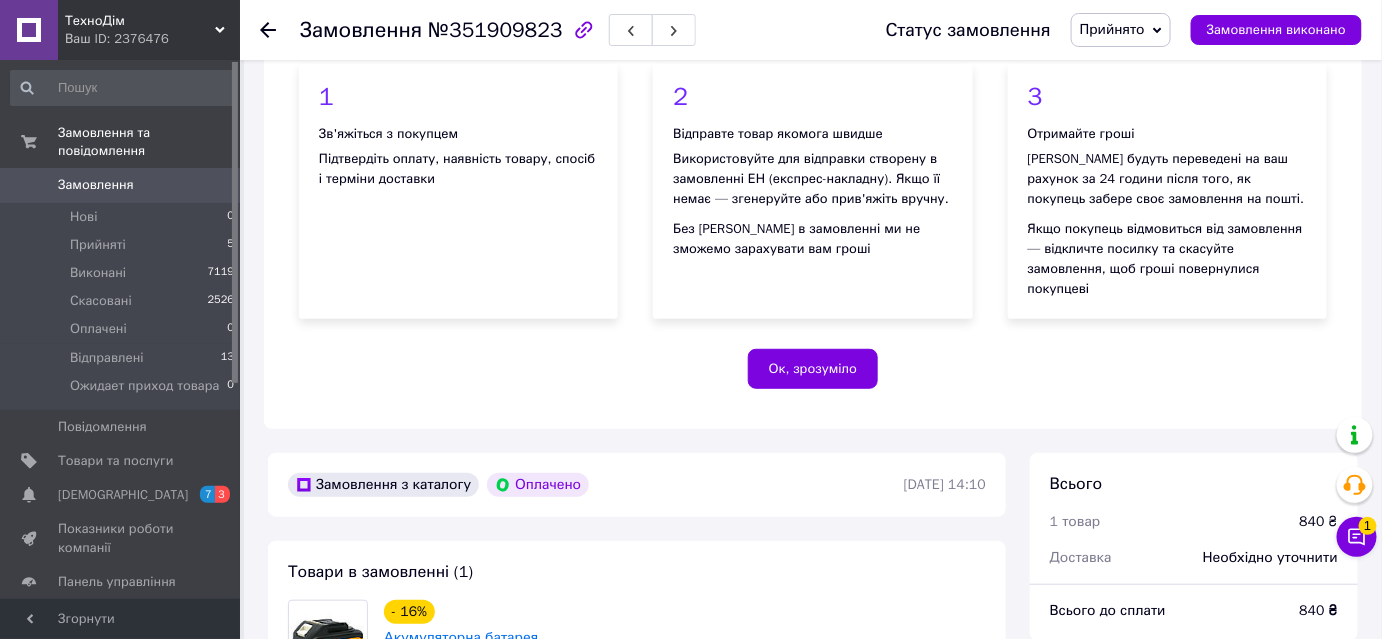 scroll, scrollTop: 454, scrollLeft: 0, axis: vertical 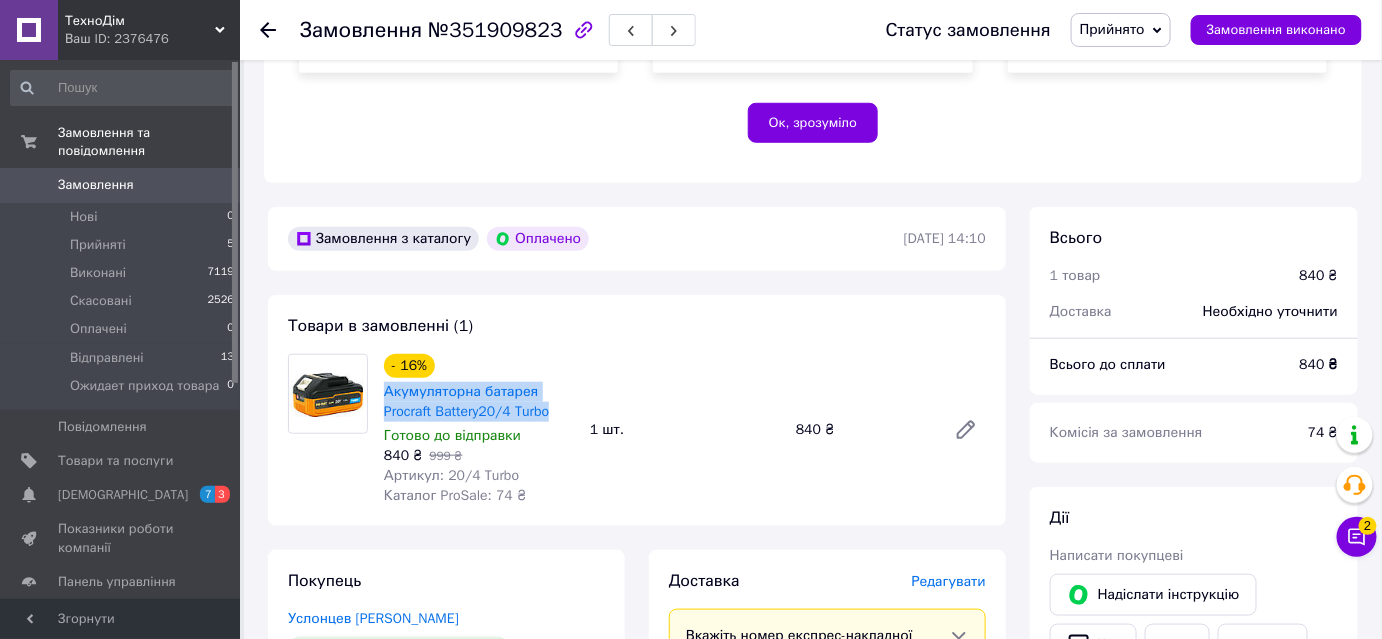 drag, startPoint x: 378, startPoint y: 375, endPoint x: 560, endPoint y: 385, distance: 182.27452 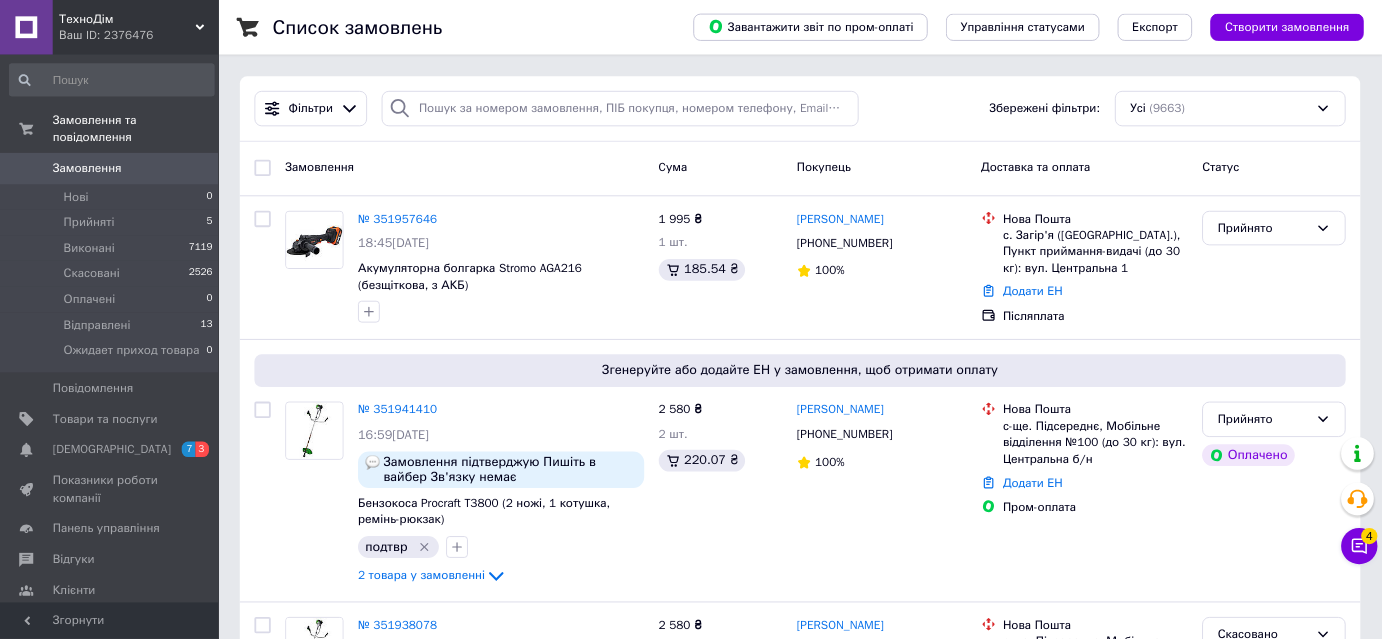 scroll, scrollTop: 0, scrollLeft: 0, axis: both 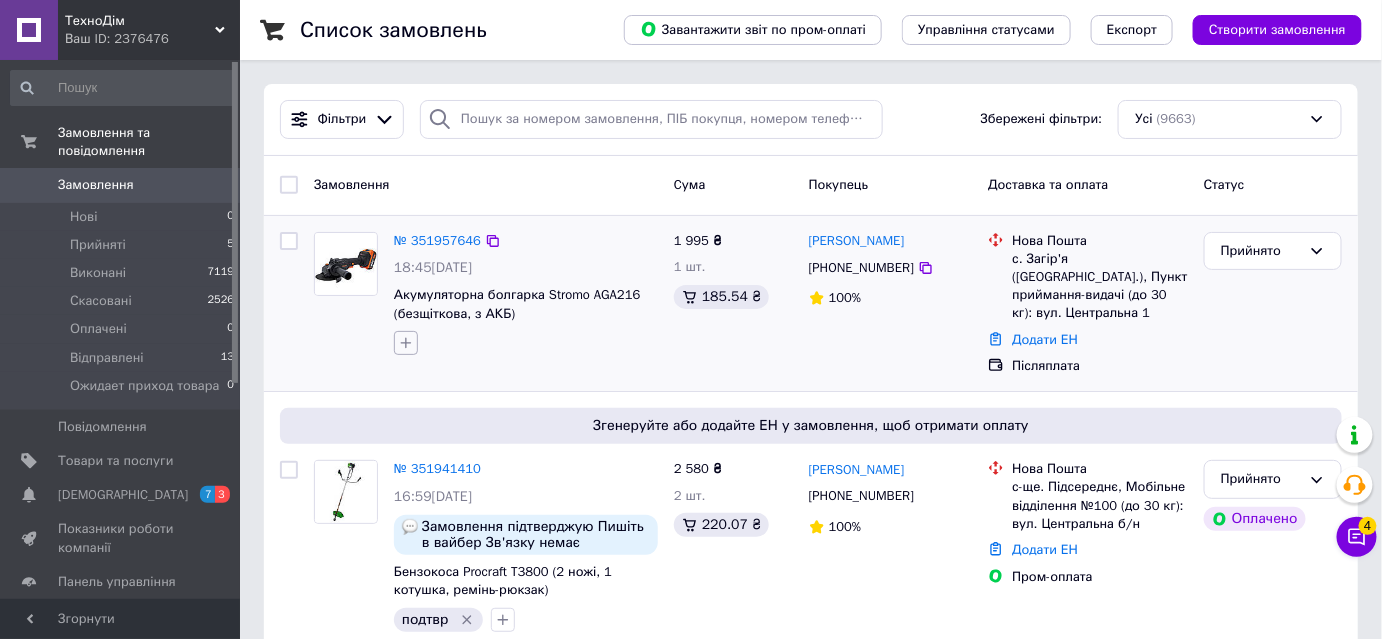 click at bounding box center [406, 343] 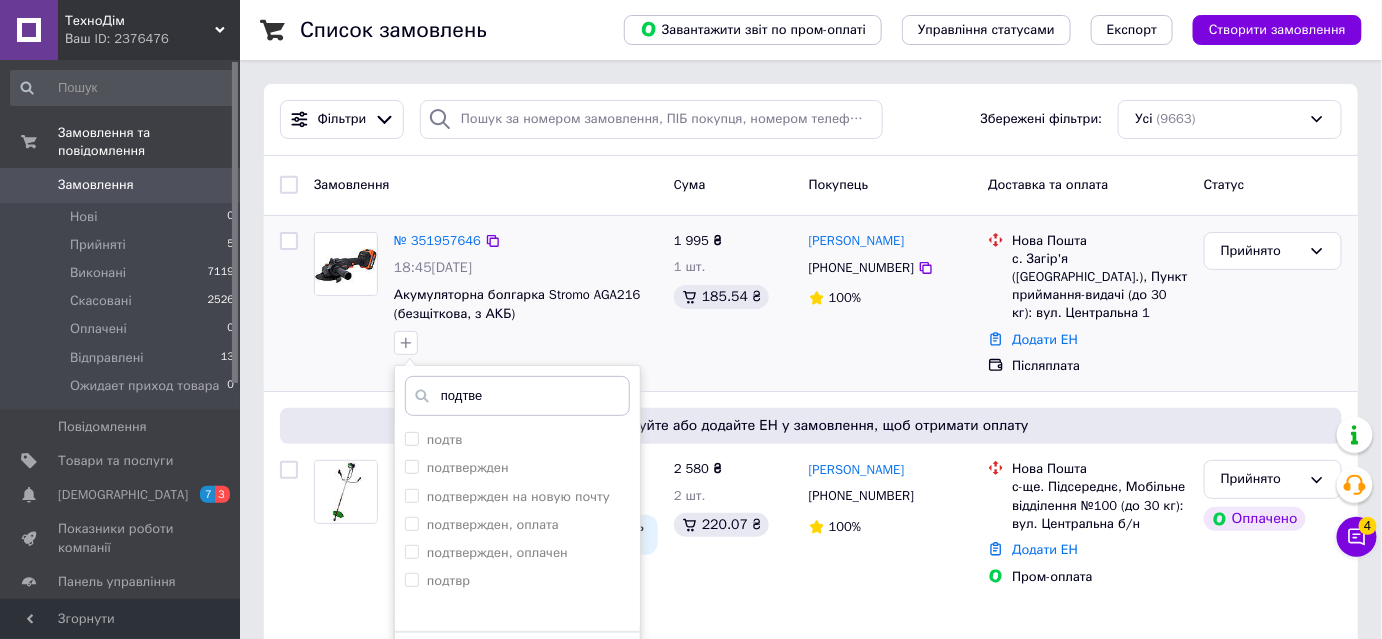 type on "подтвер" 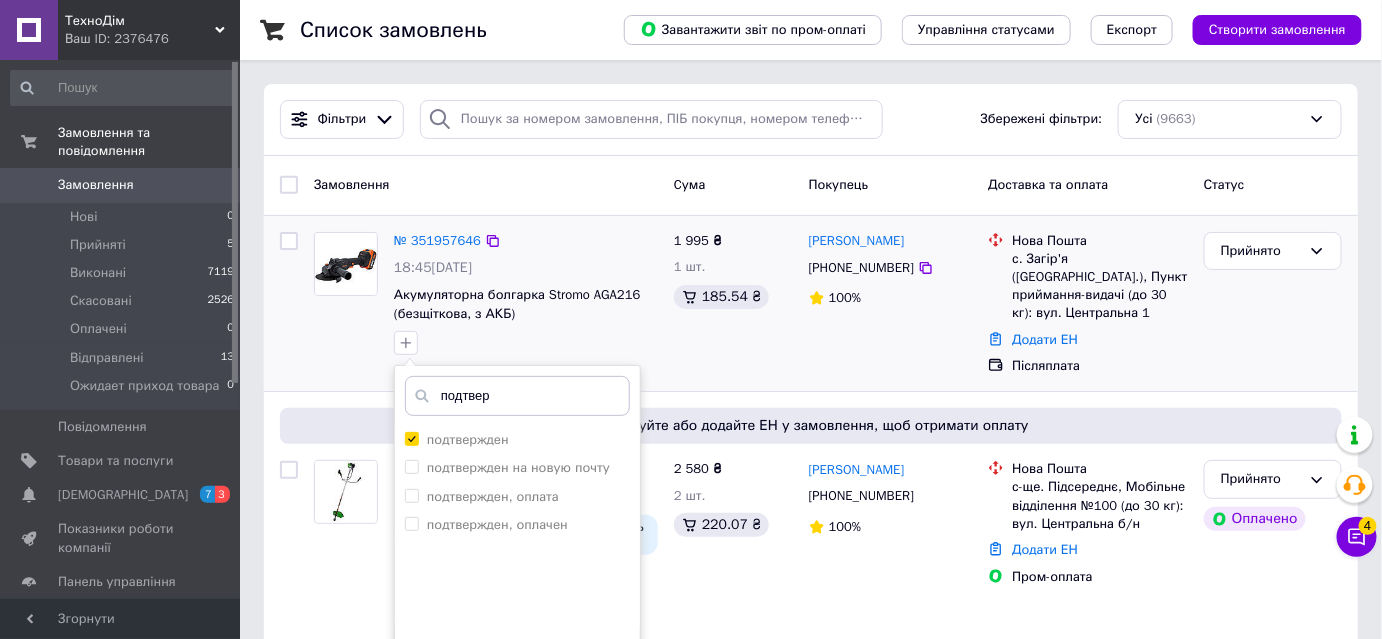 checkbox on "true" 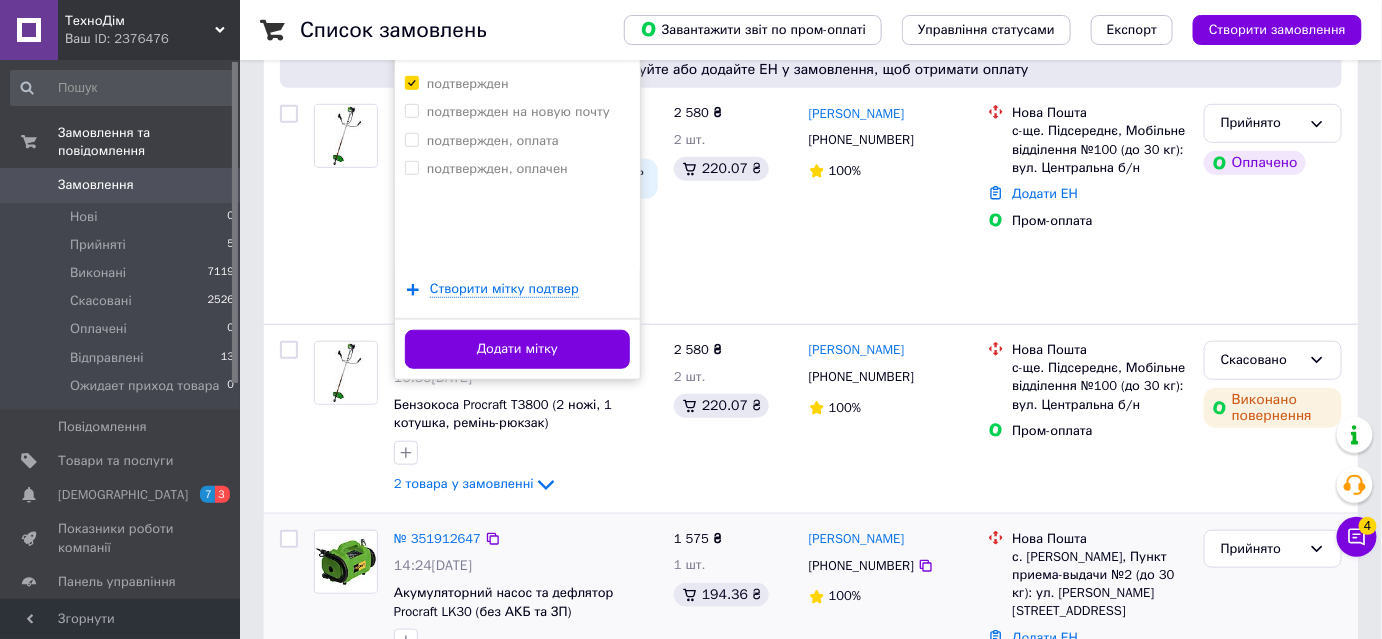scroll, scrollTop: 454, scrollLeft: 0, axis: vertical 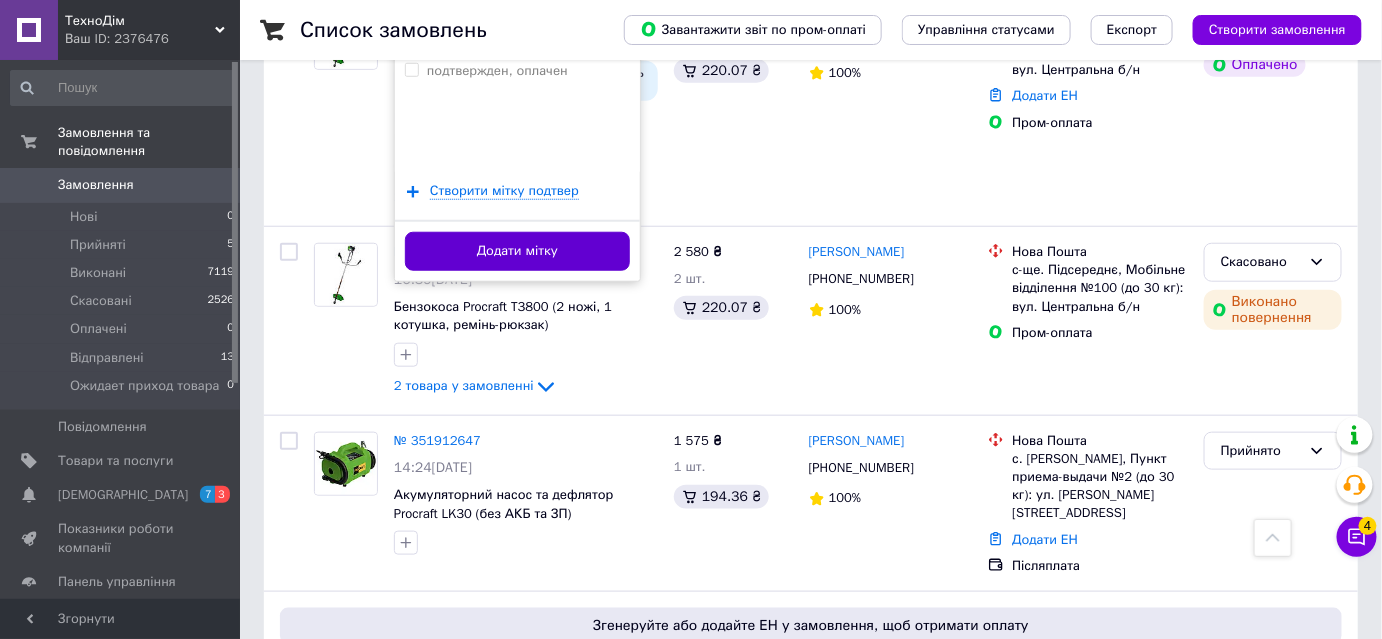 type on "подтвер" 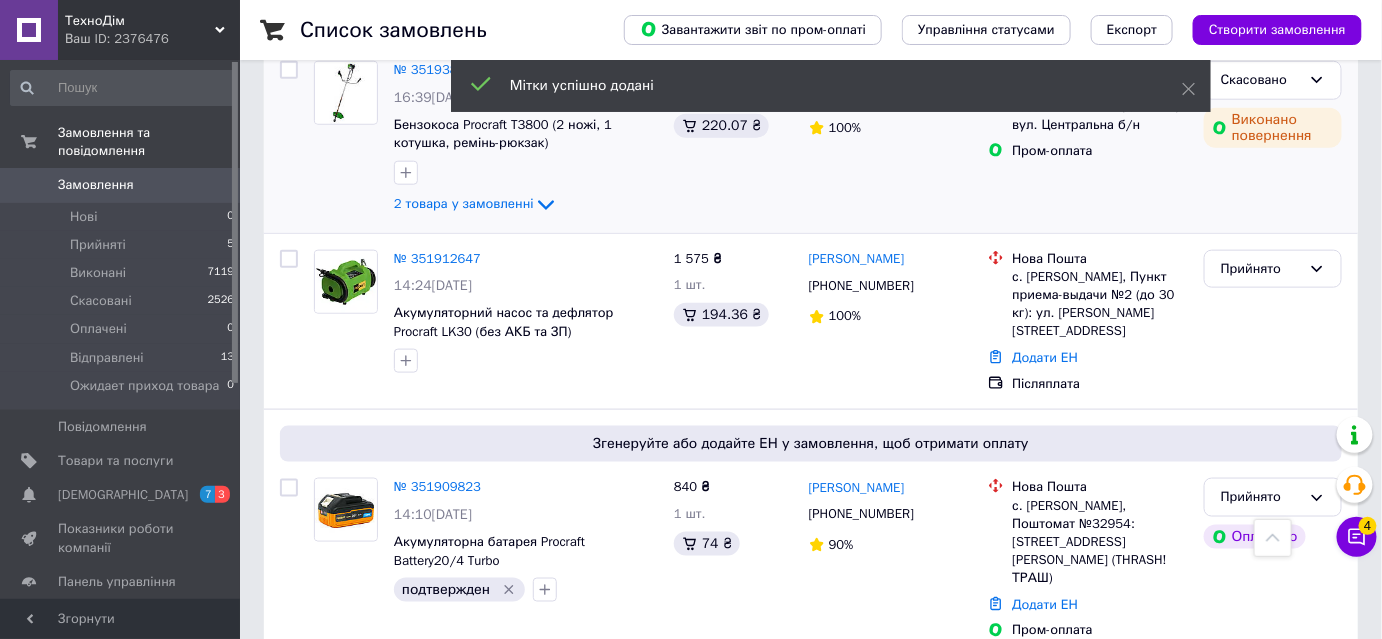 scroll, scrollTop: 727, scrollLeft: 0, axis: vertical 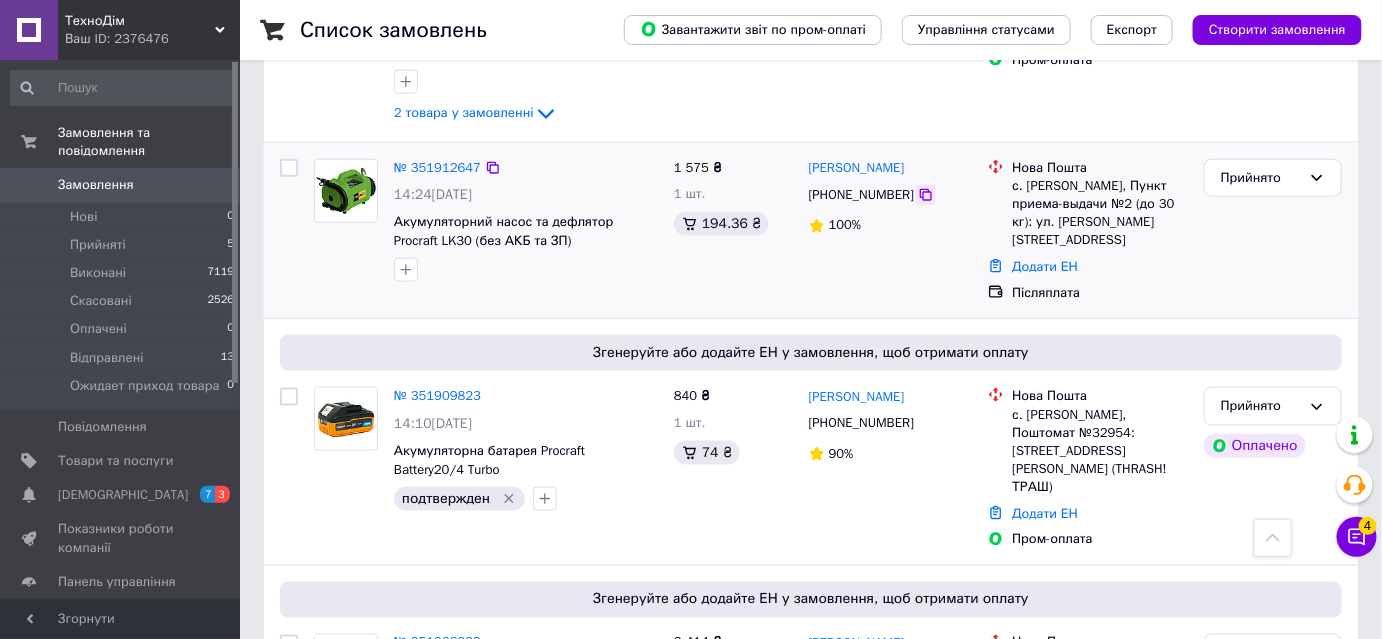 click at bounding box center (926, 195) 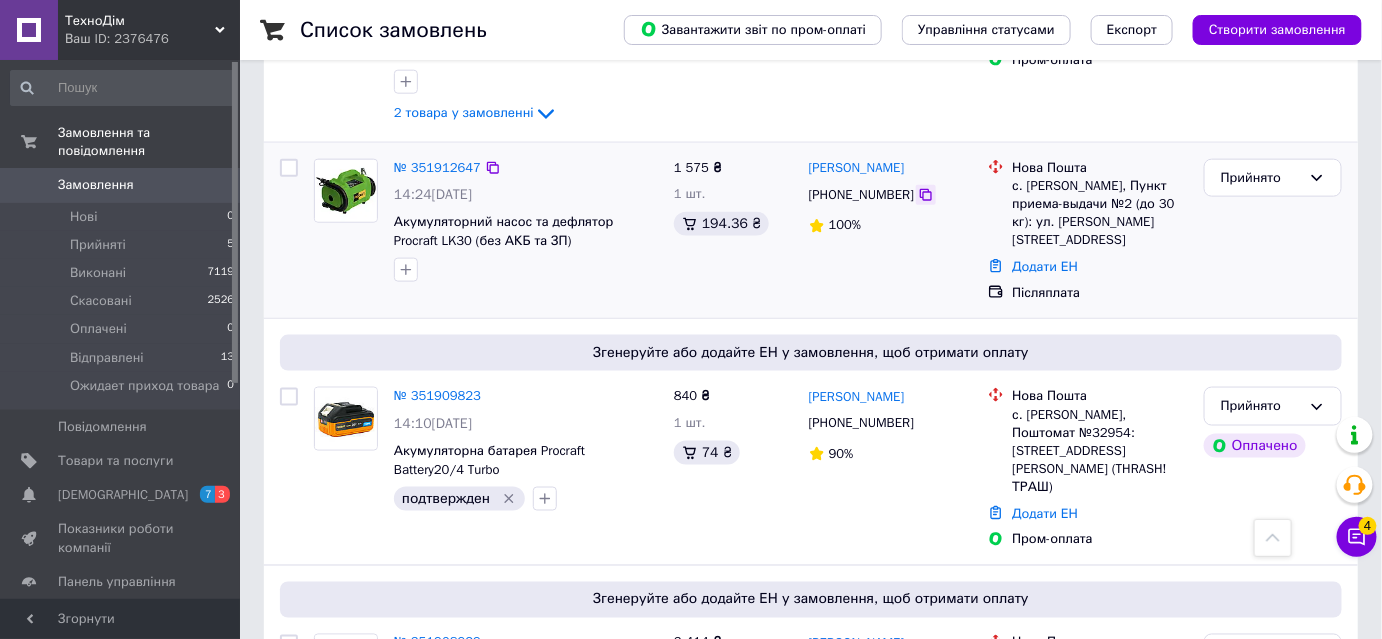 click 